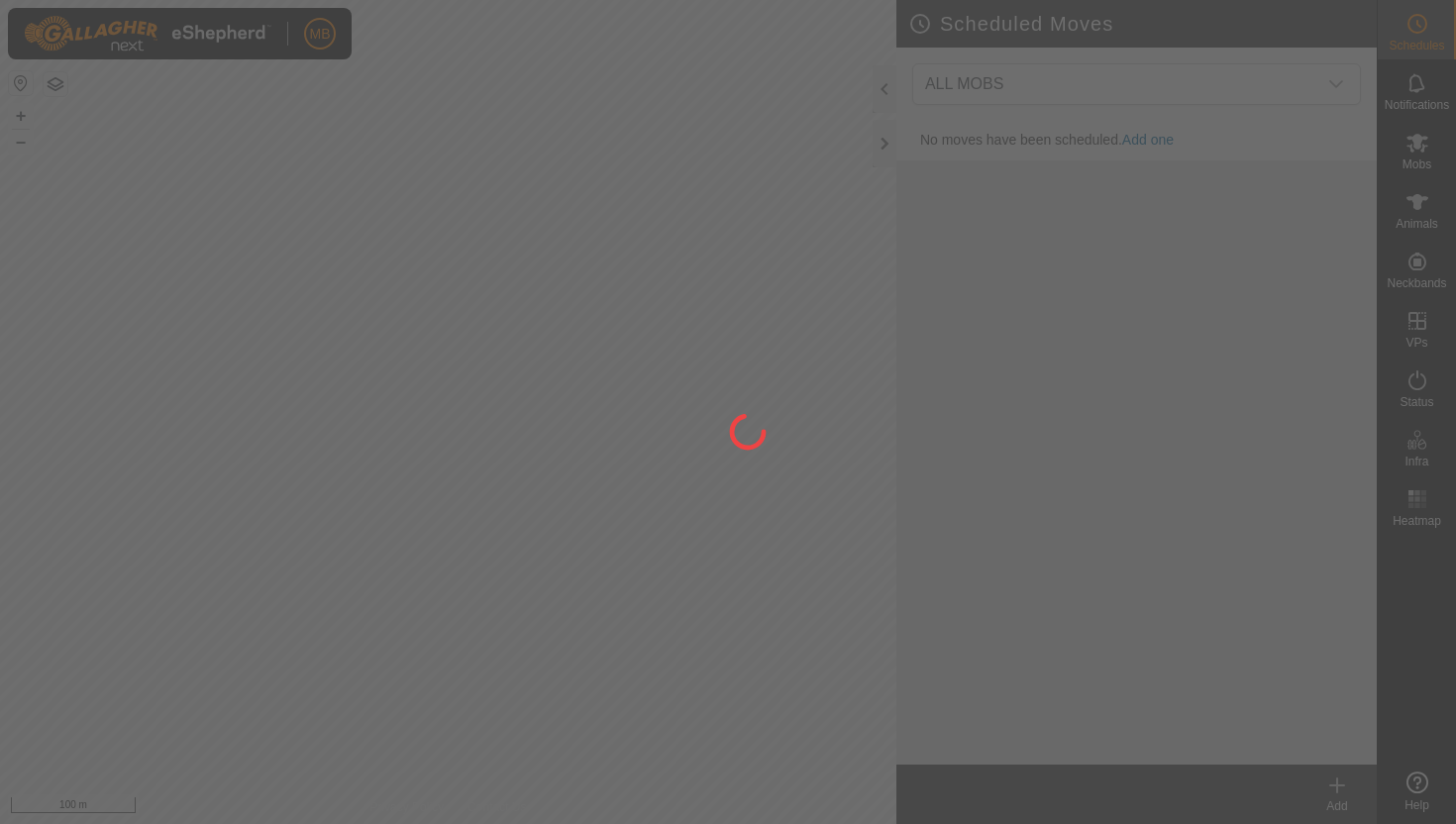 scroll, scrollTop: 0, scrollLeft: 0, axis: both 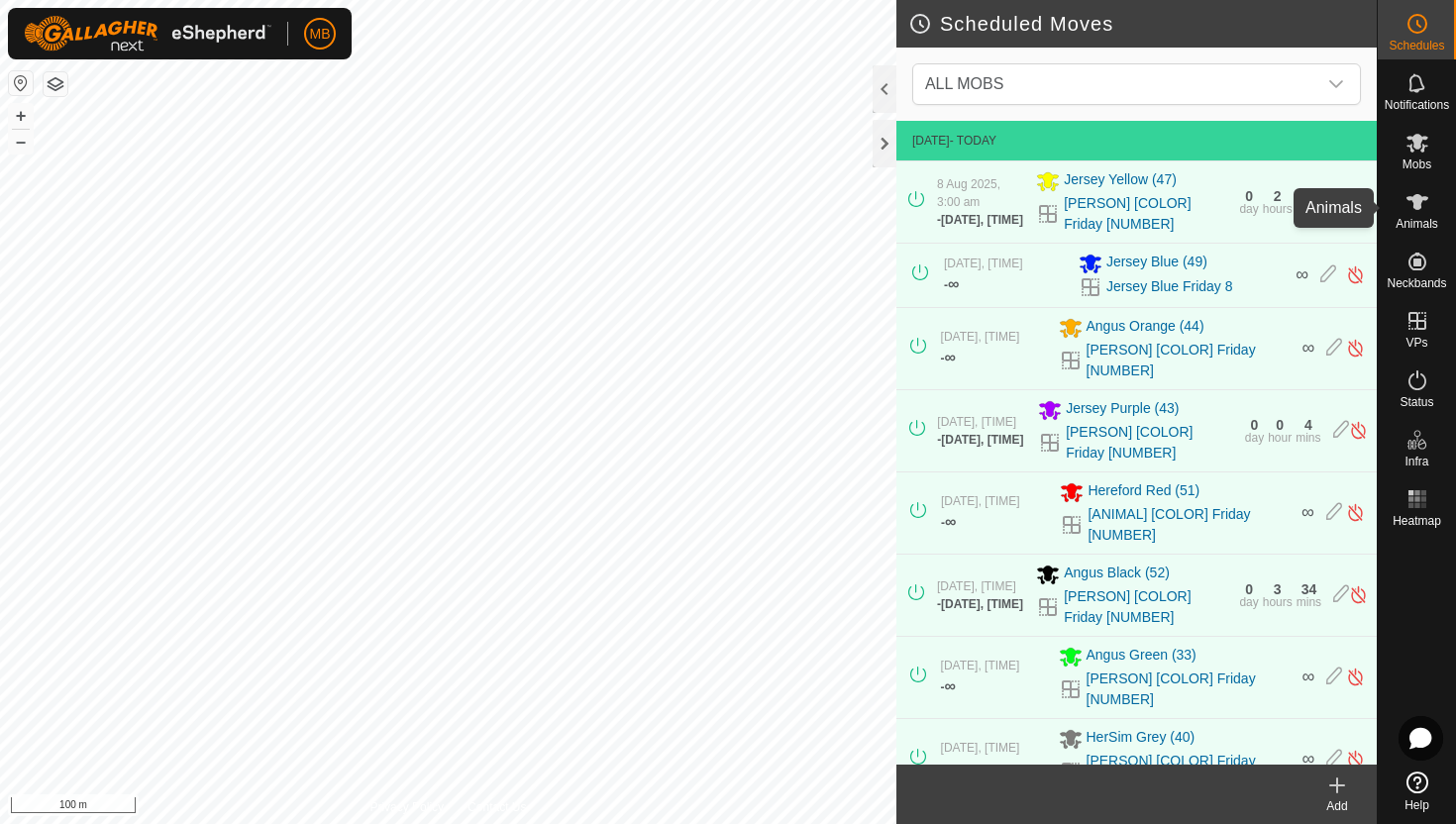 click 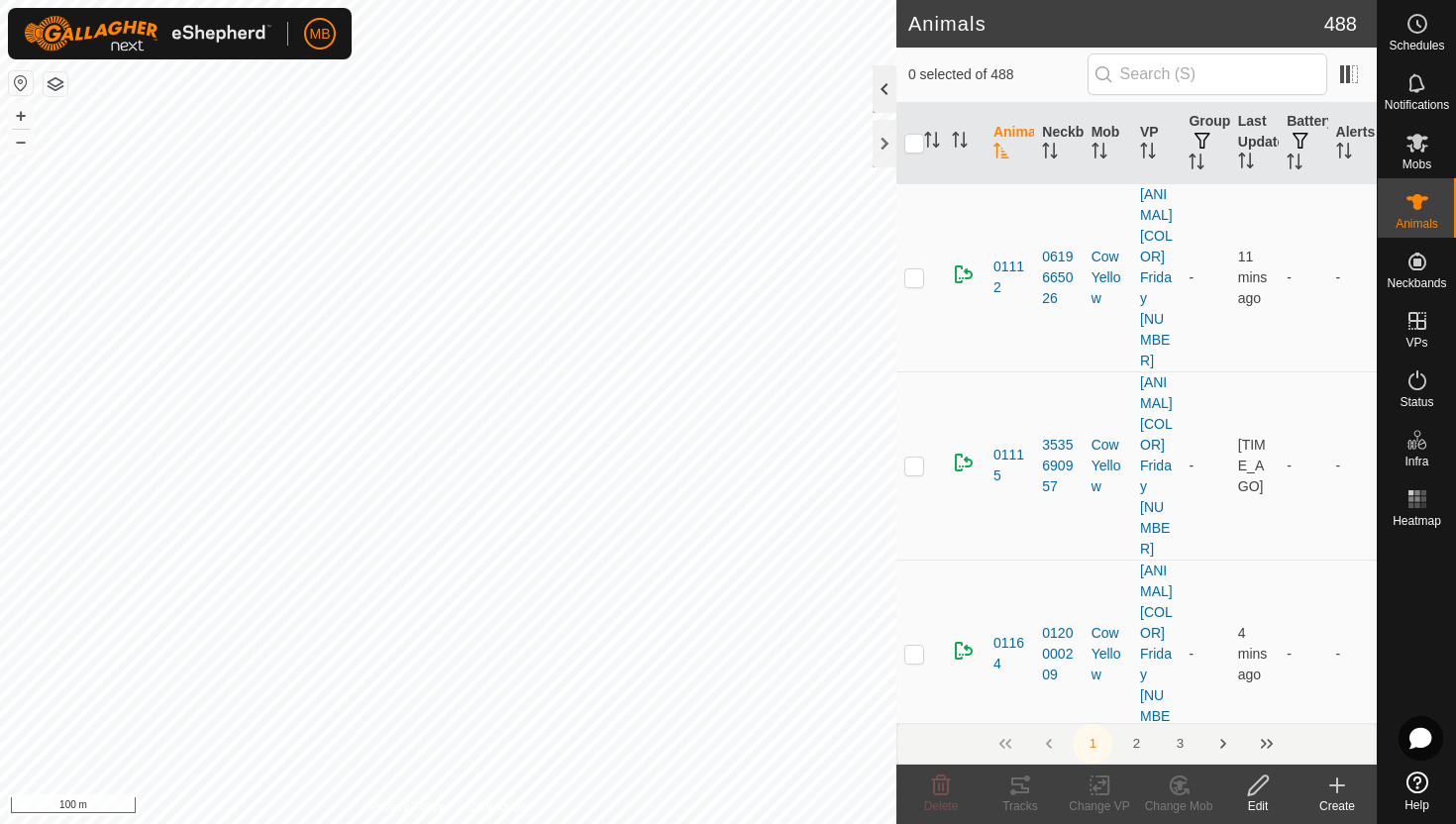 click 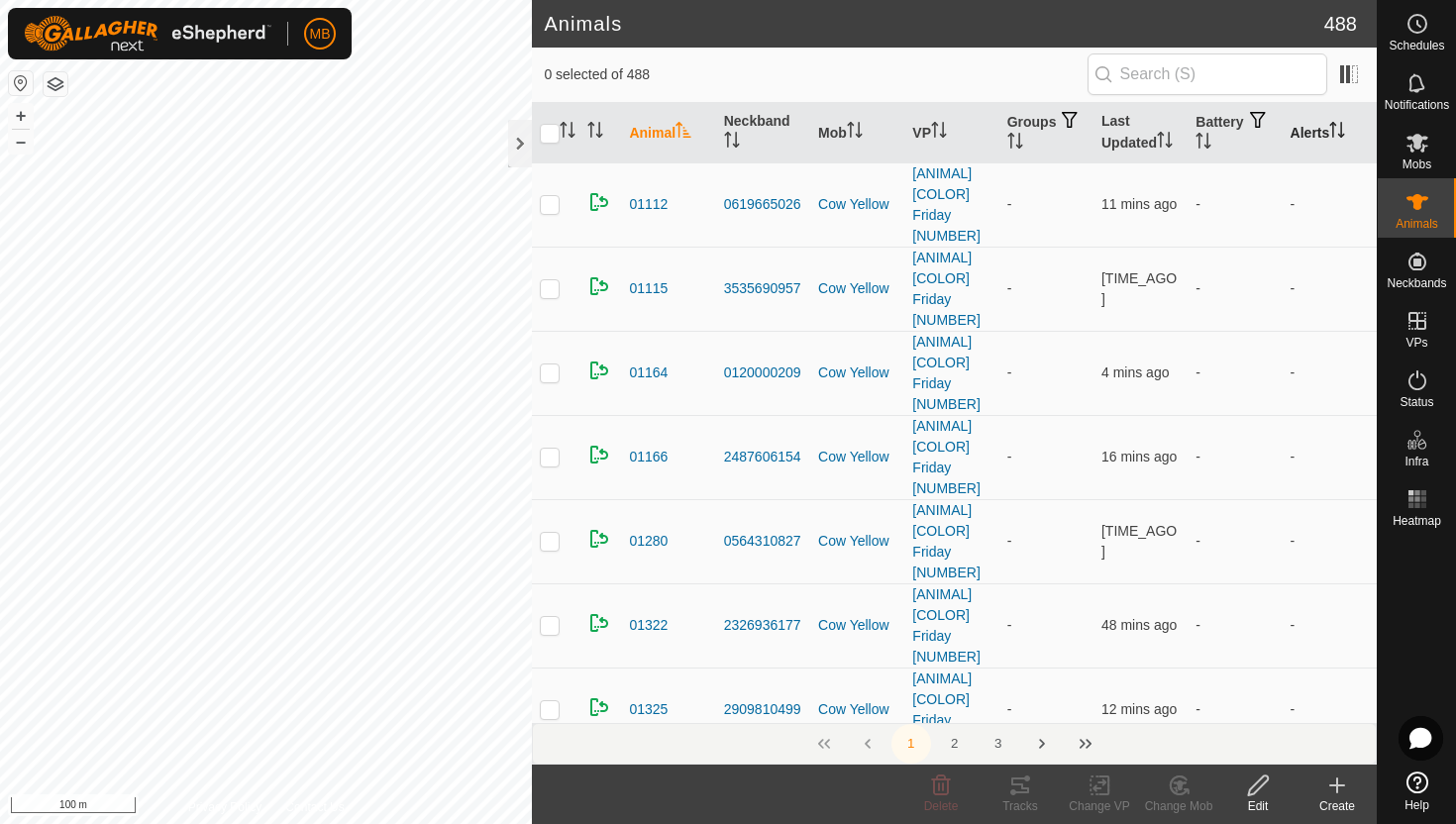 click on "Alerts" at bounding box center [1329, 133] 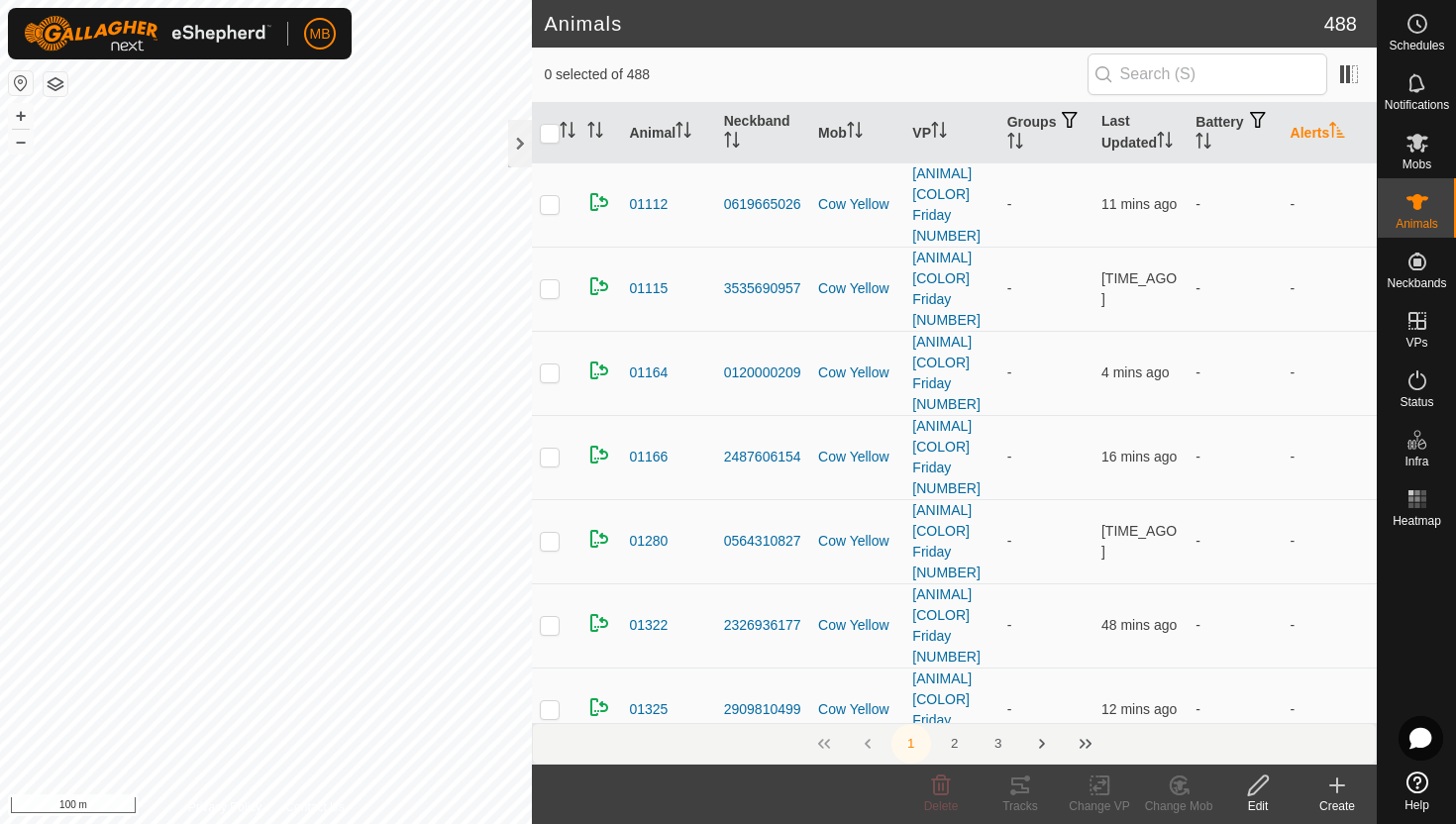 click on "Alerts" at bounding box center (1329, 133) 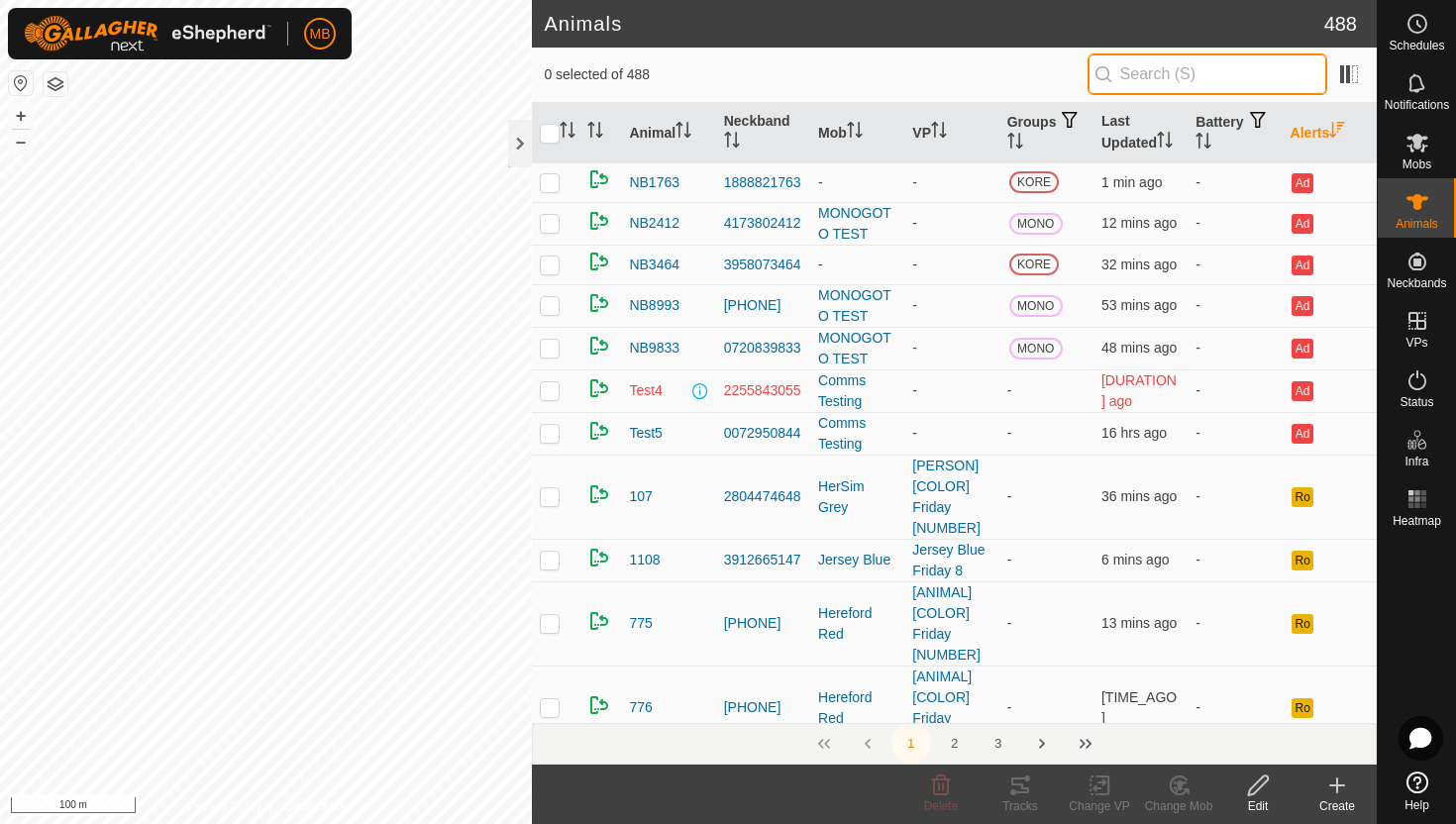 click at bounding box center [1207, 74] 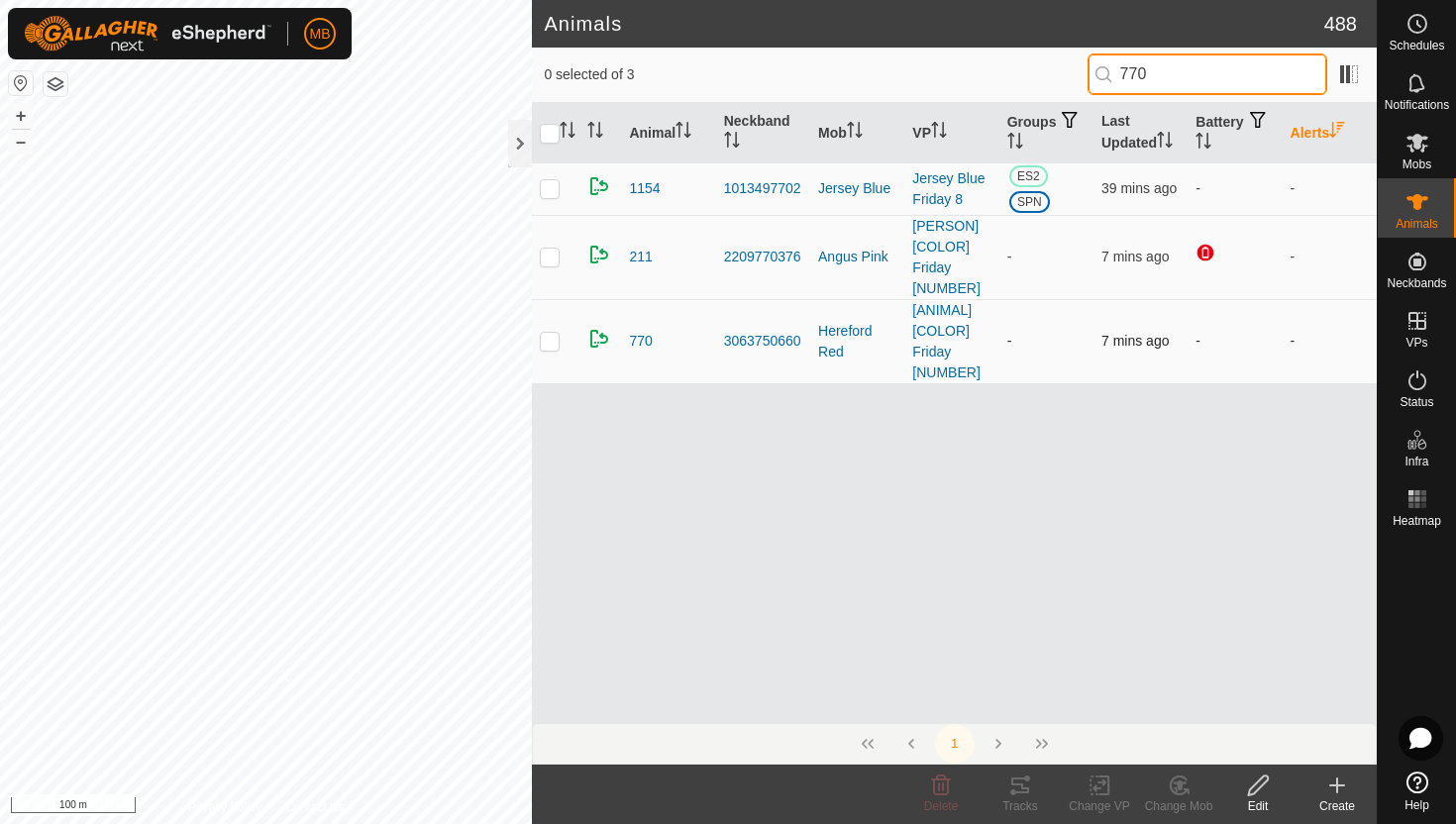 type on "770" 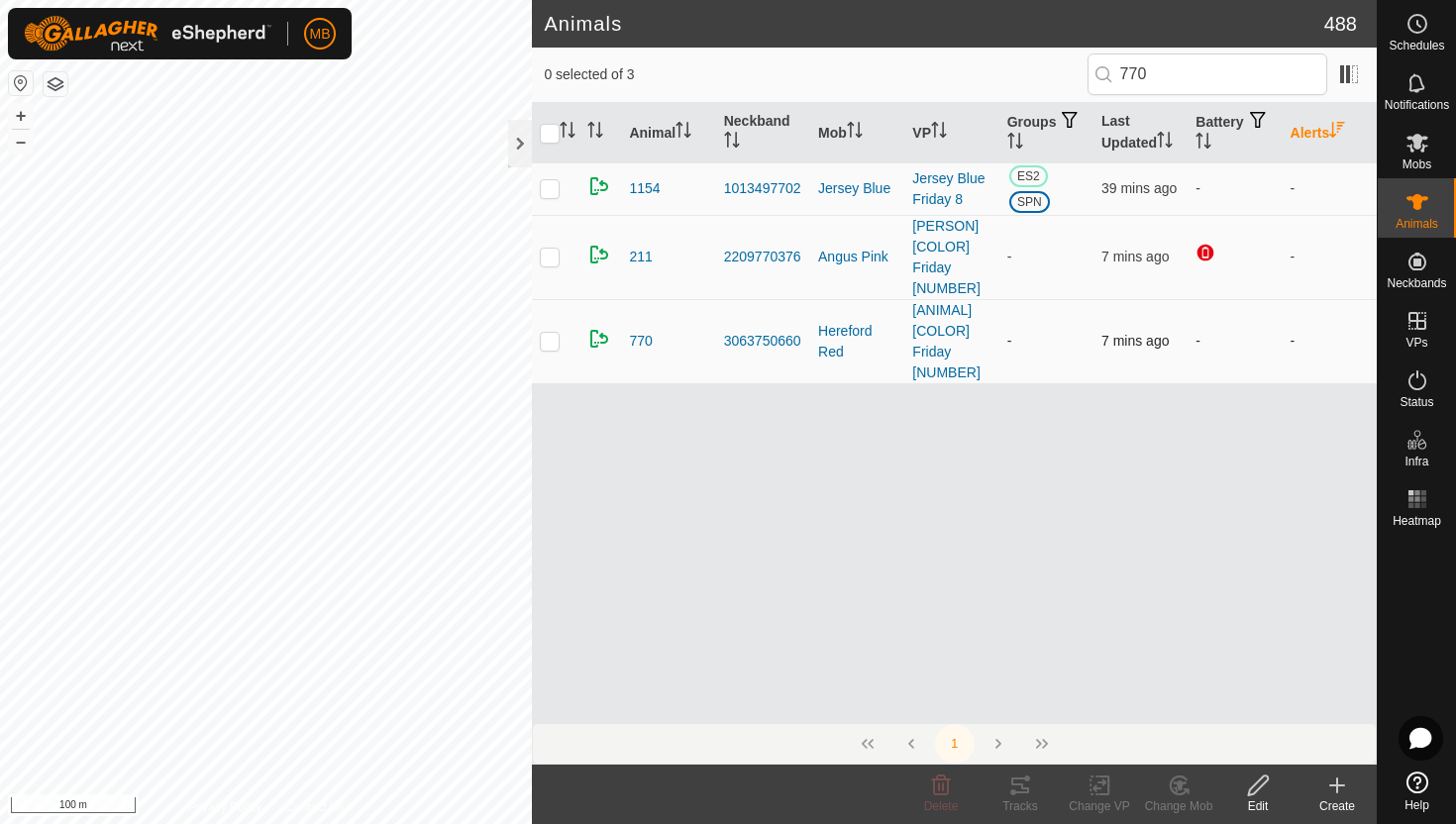 click at bounding box center (550, 341) 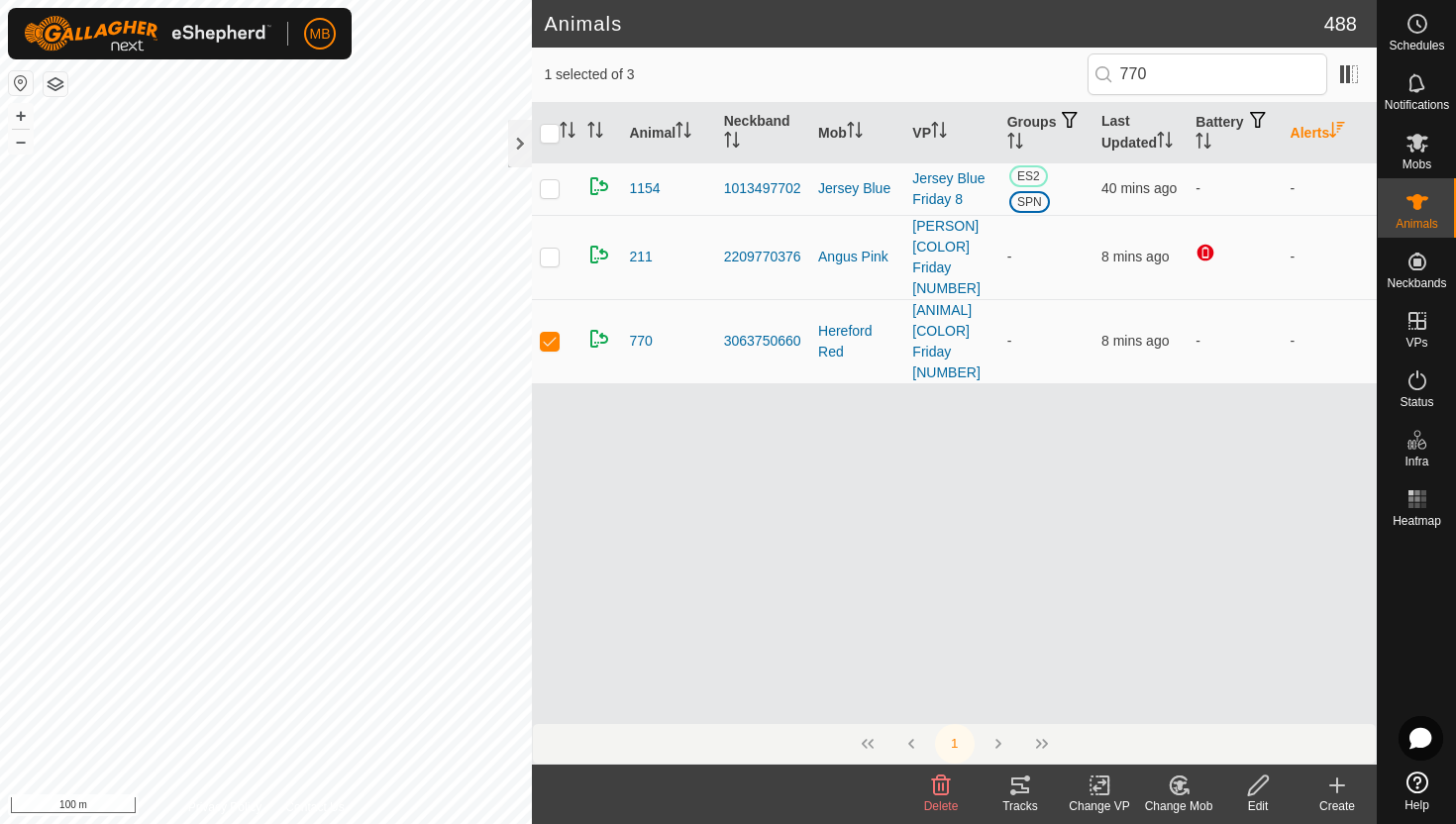 click 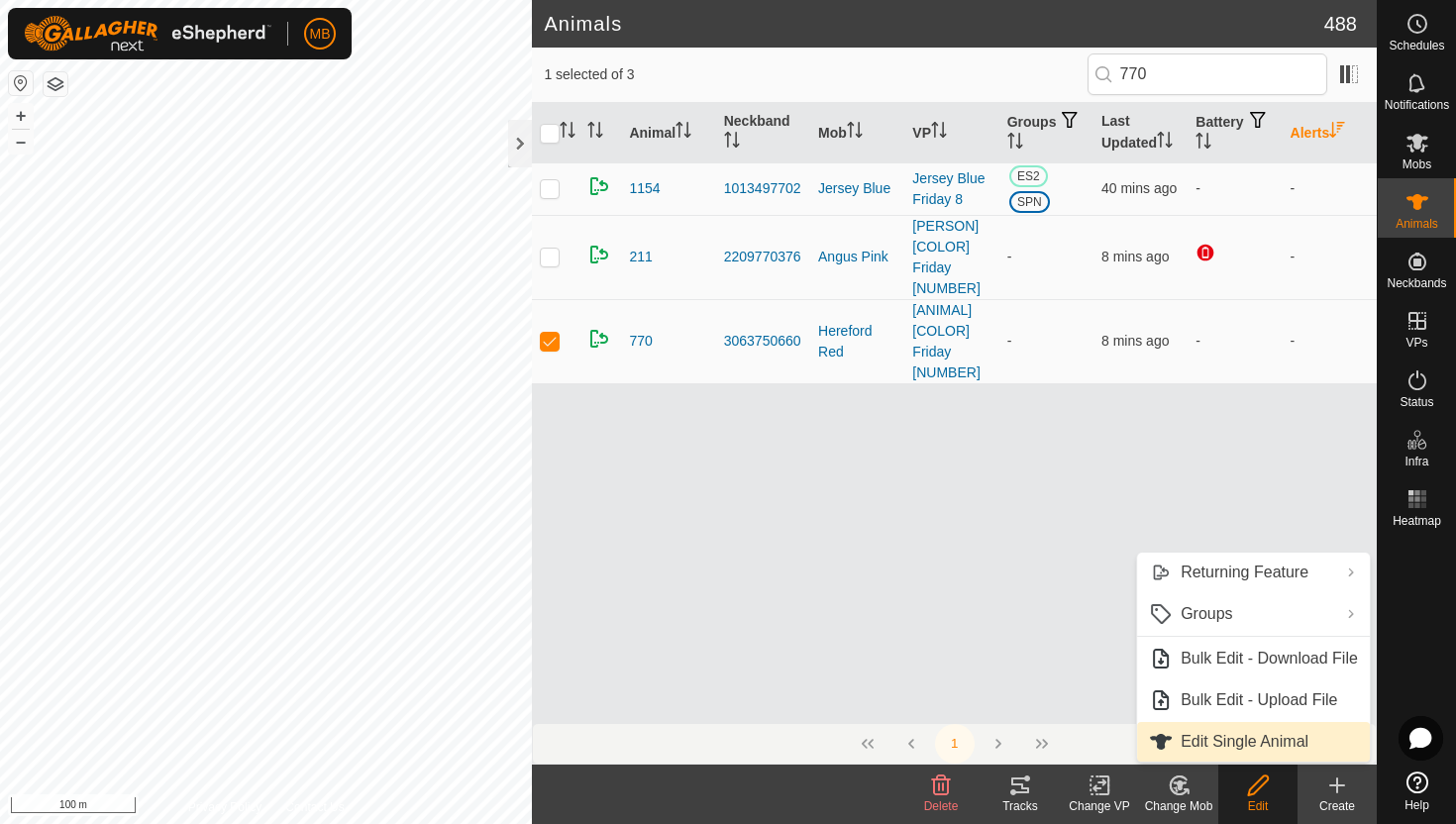 click on "Edit Single Animal" at bounding box center (1253, 742) 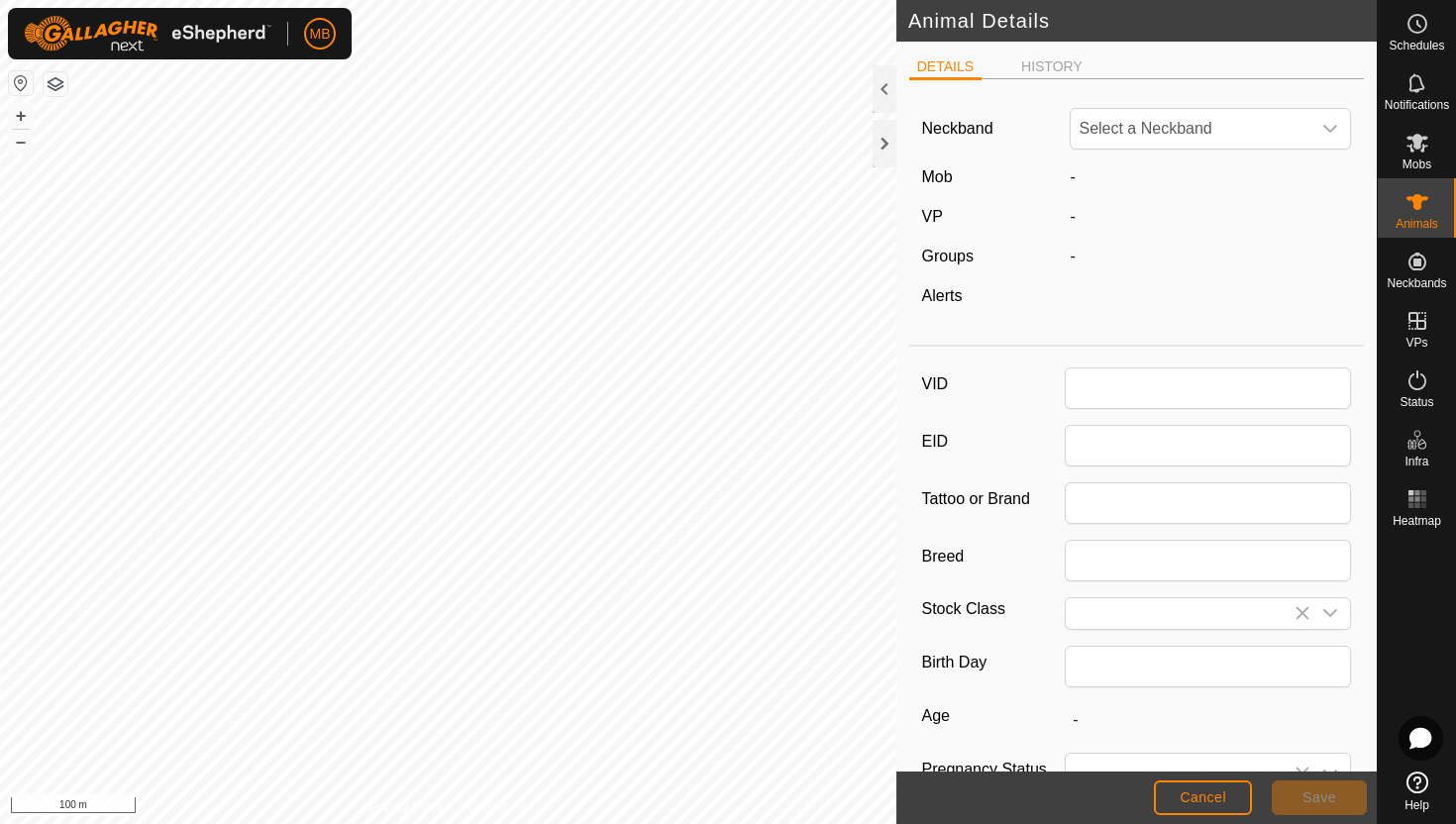 type on "770" 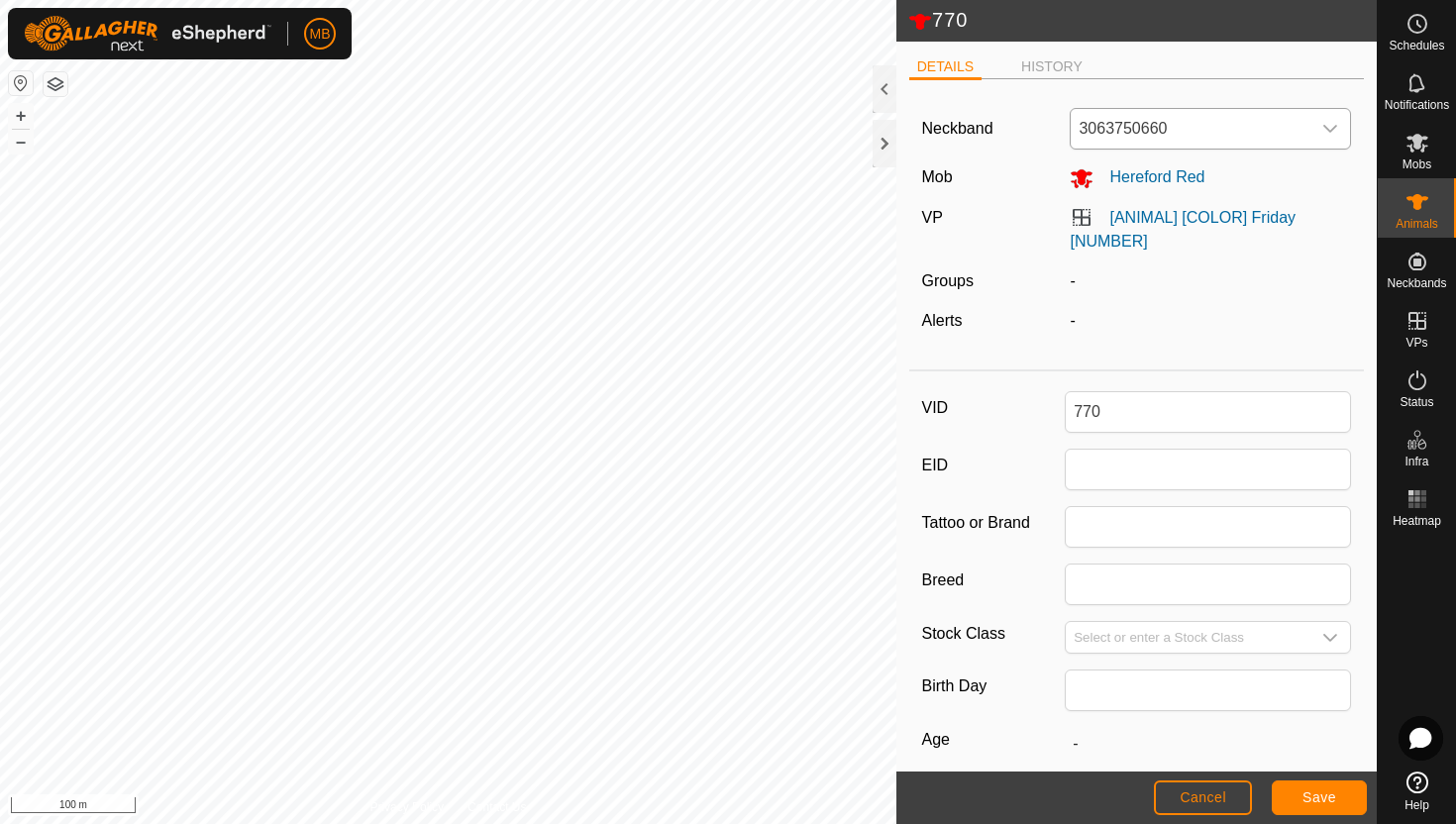 click 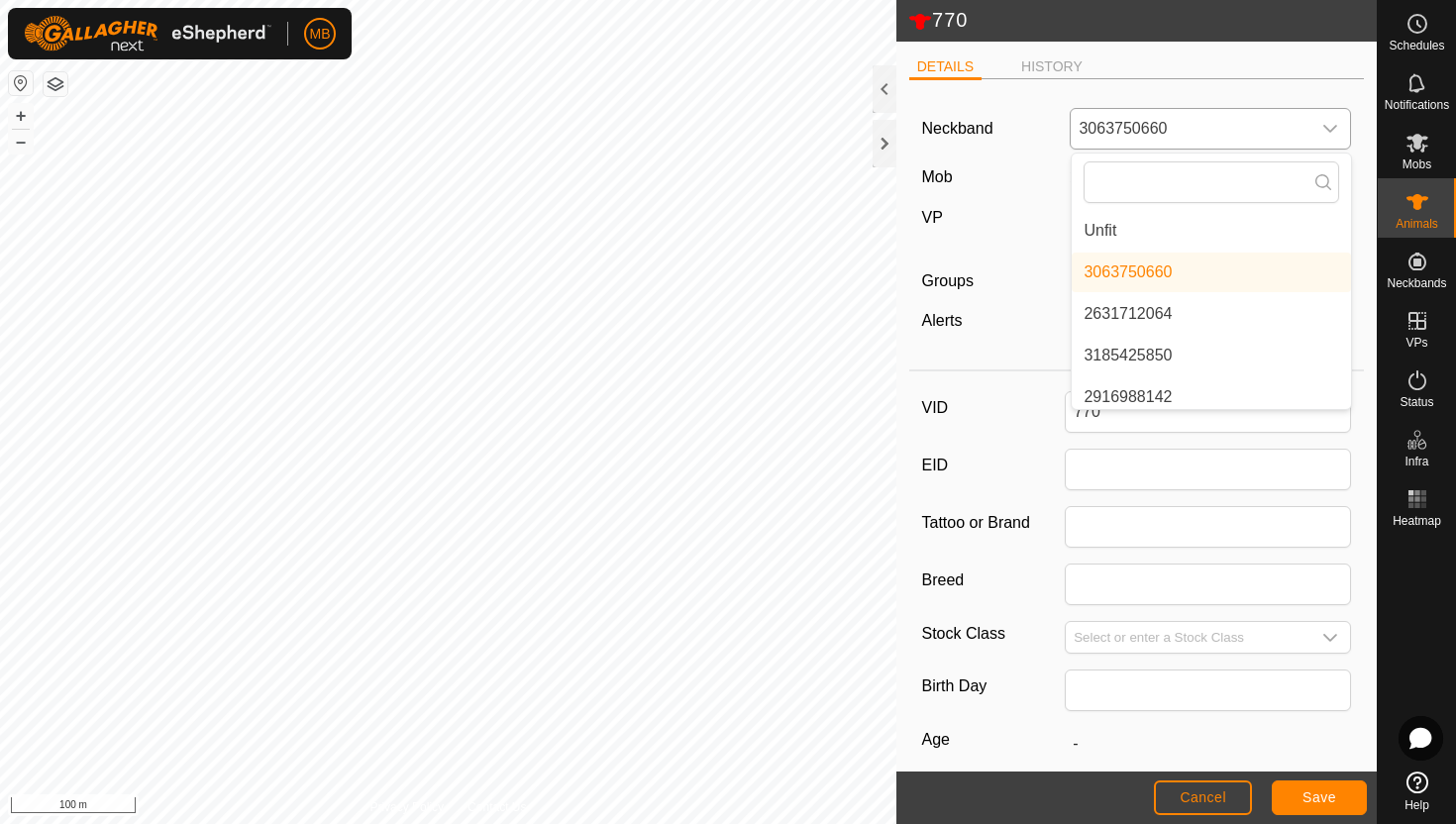 click on "Unfit" at bounding box center (1211, 231) 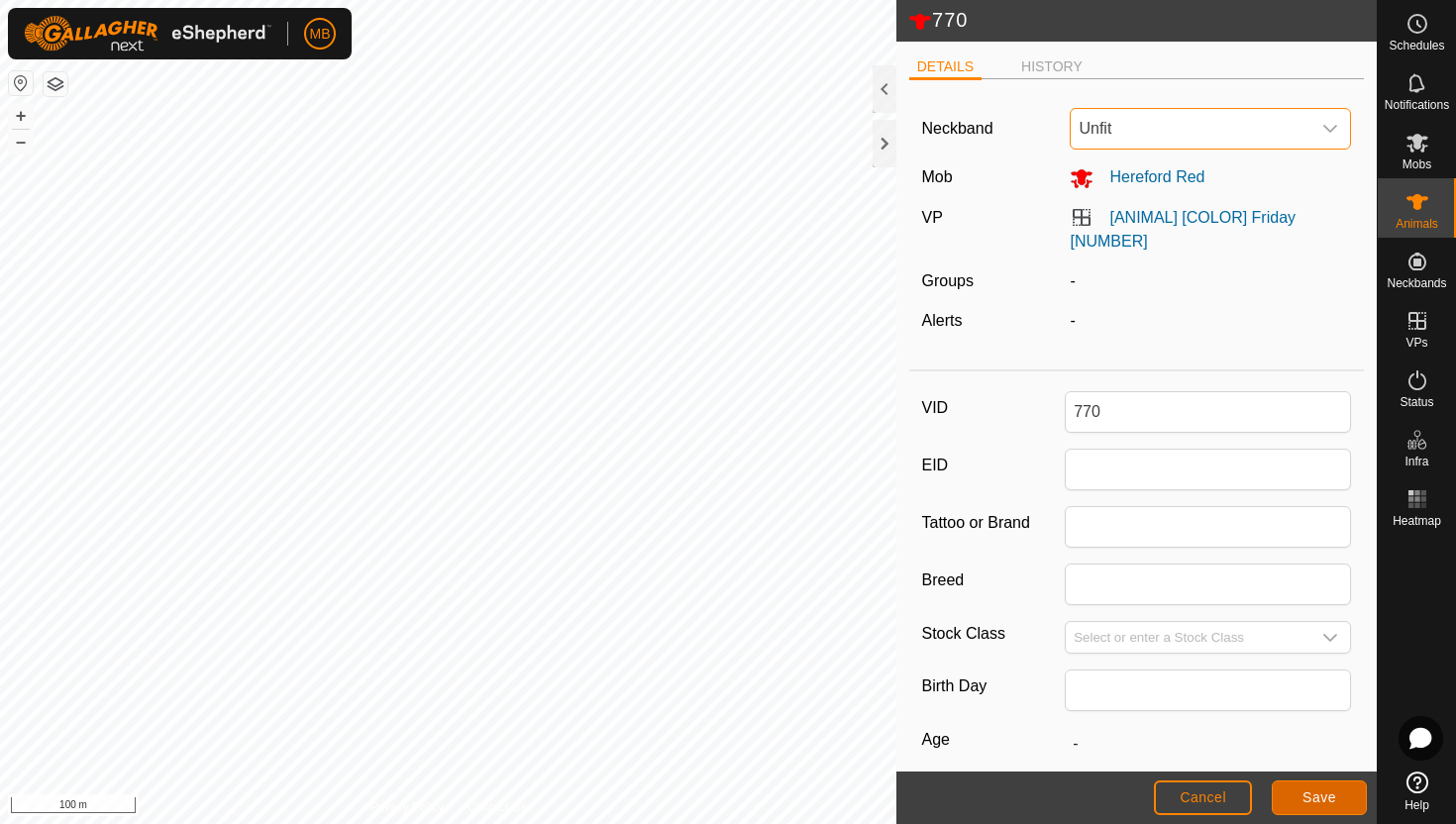 click on "Save" 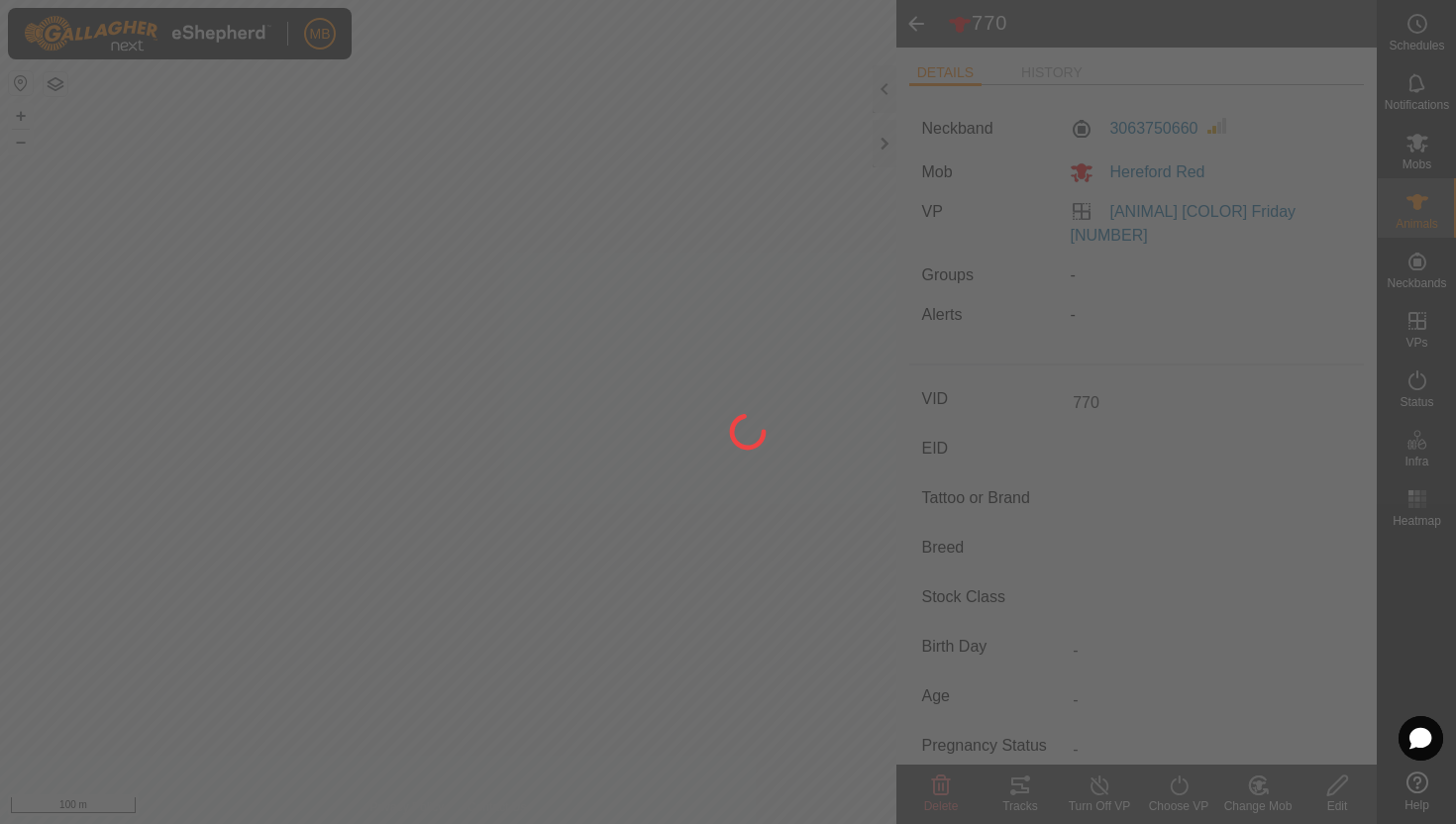 type on "-" 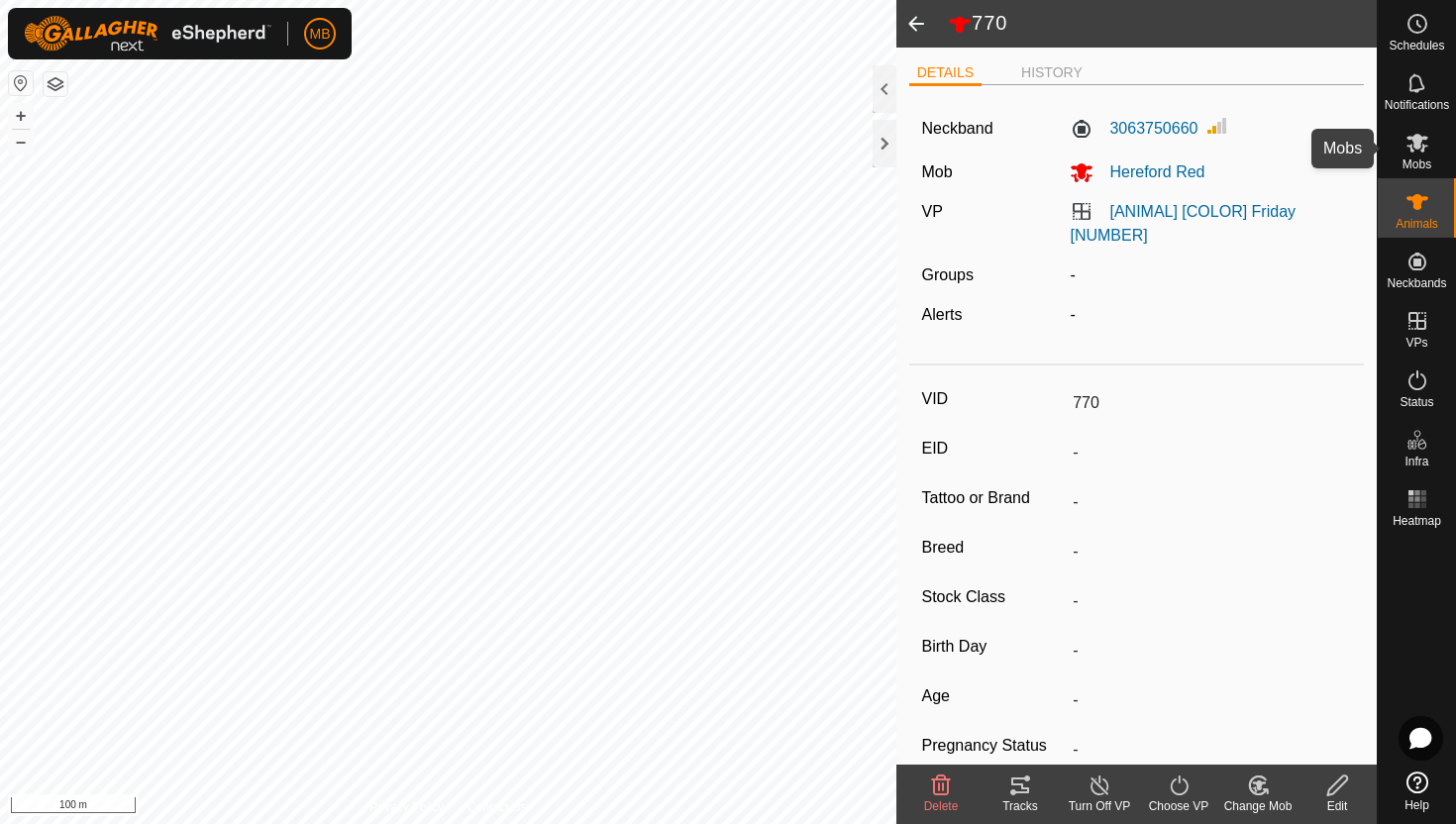 click 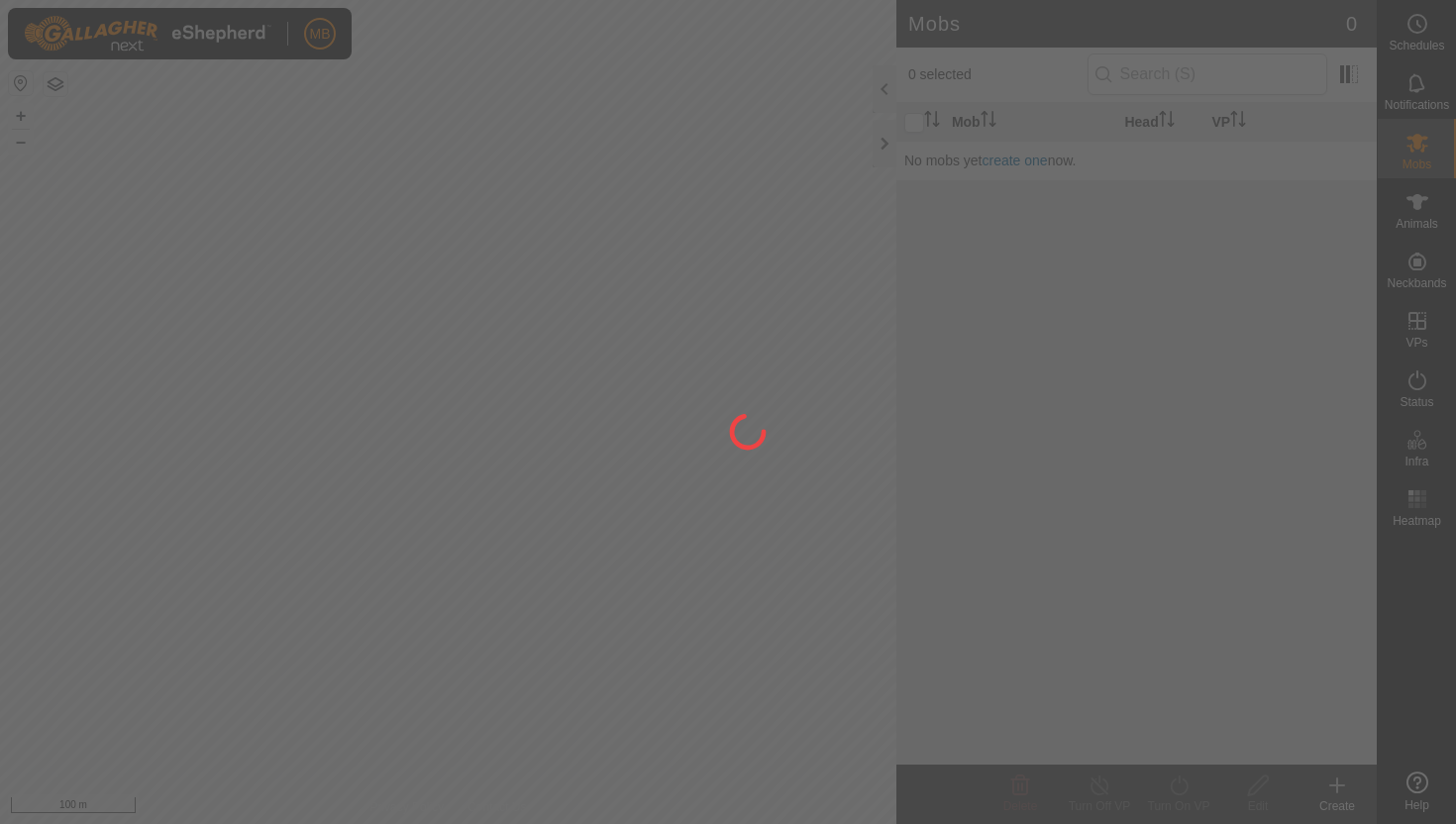 scroll, scrollTop: 0, scrollLeft: 0, axis: both 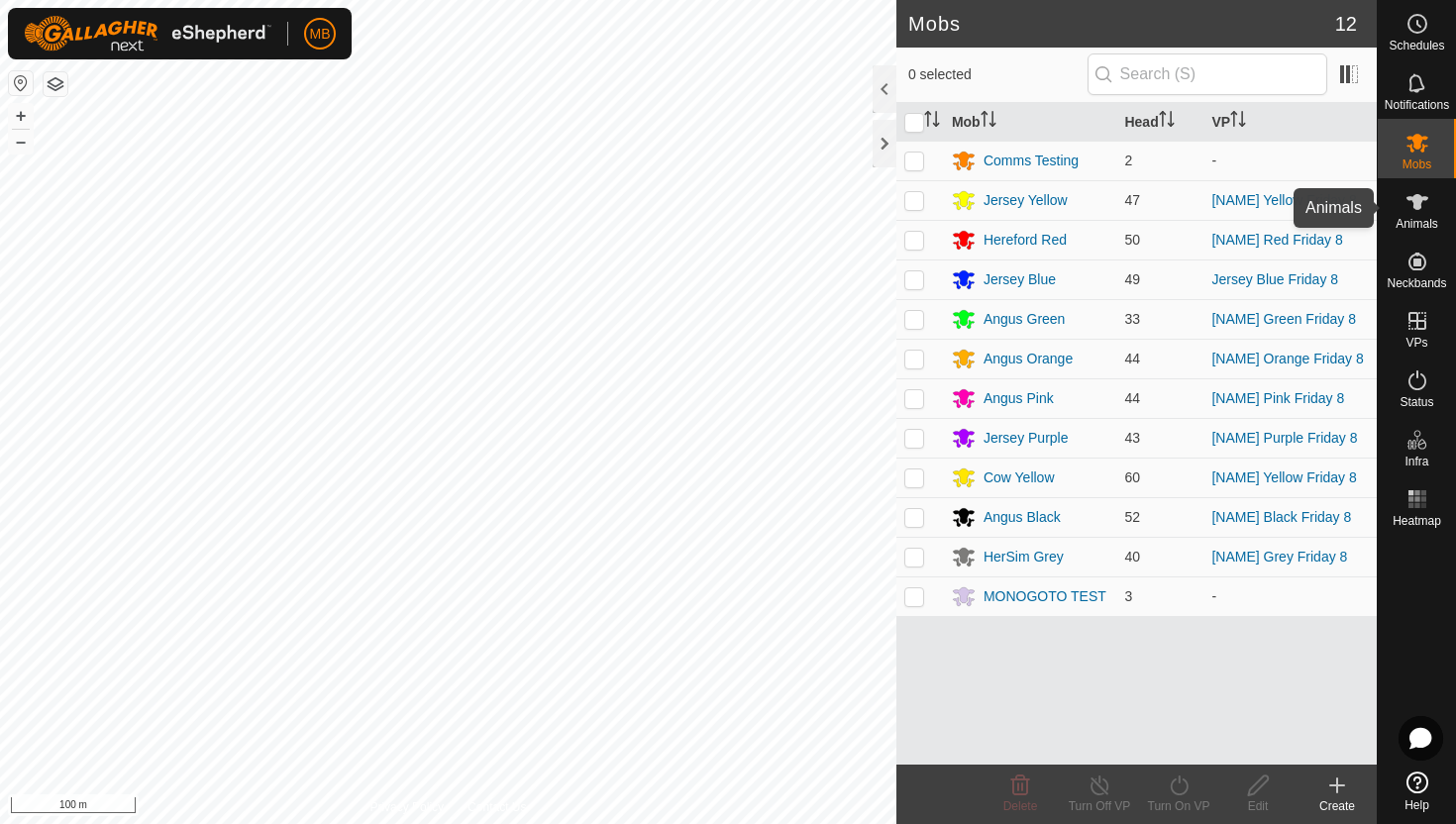 click 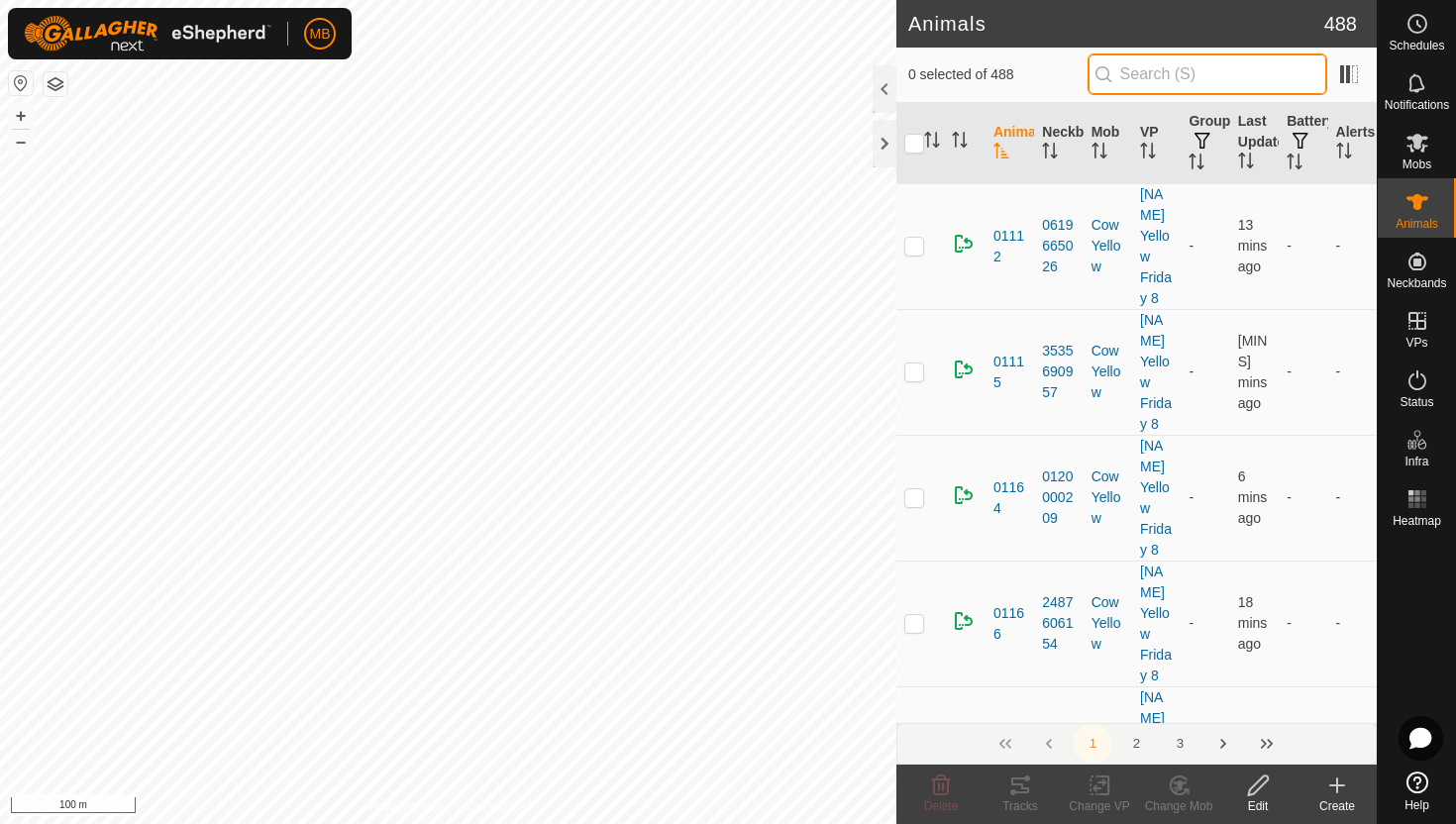 click at bounding box center [1207, 74] 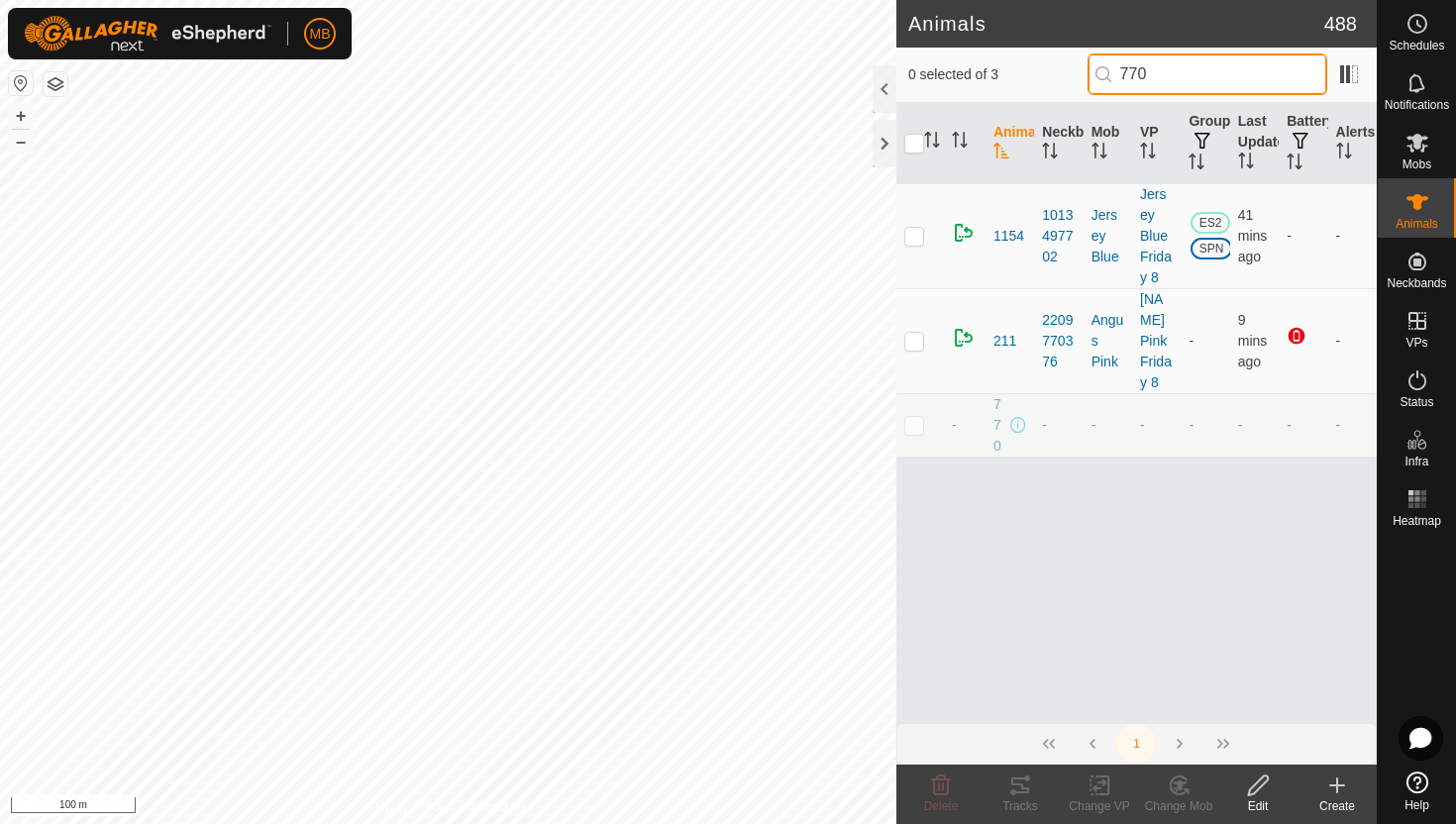 type on "770" 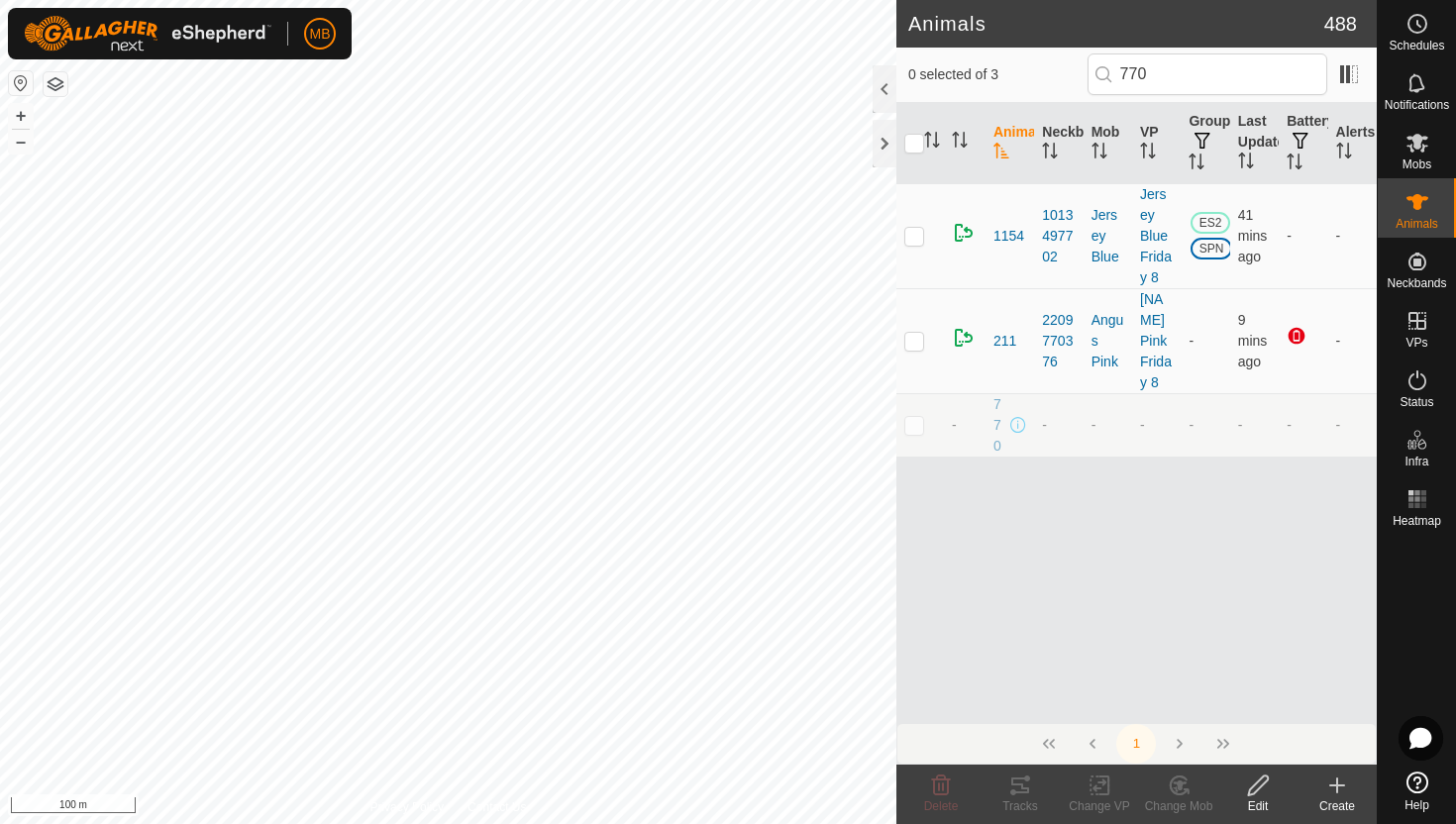click at bounding box center [914, 425] 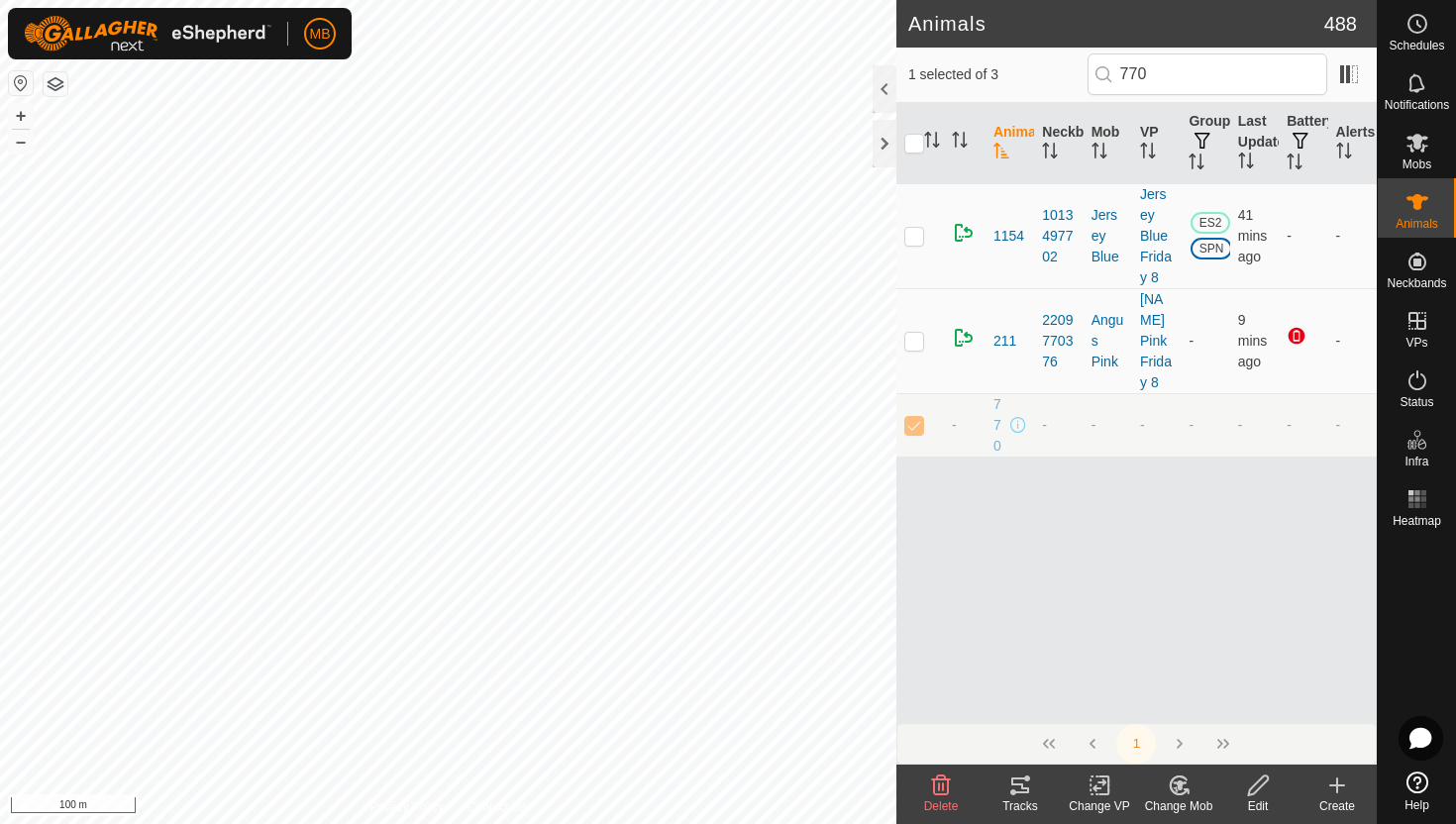 click 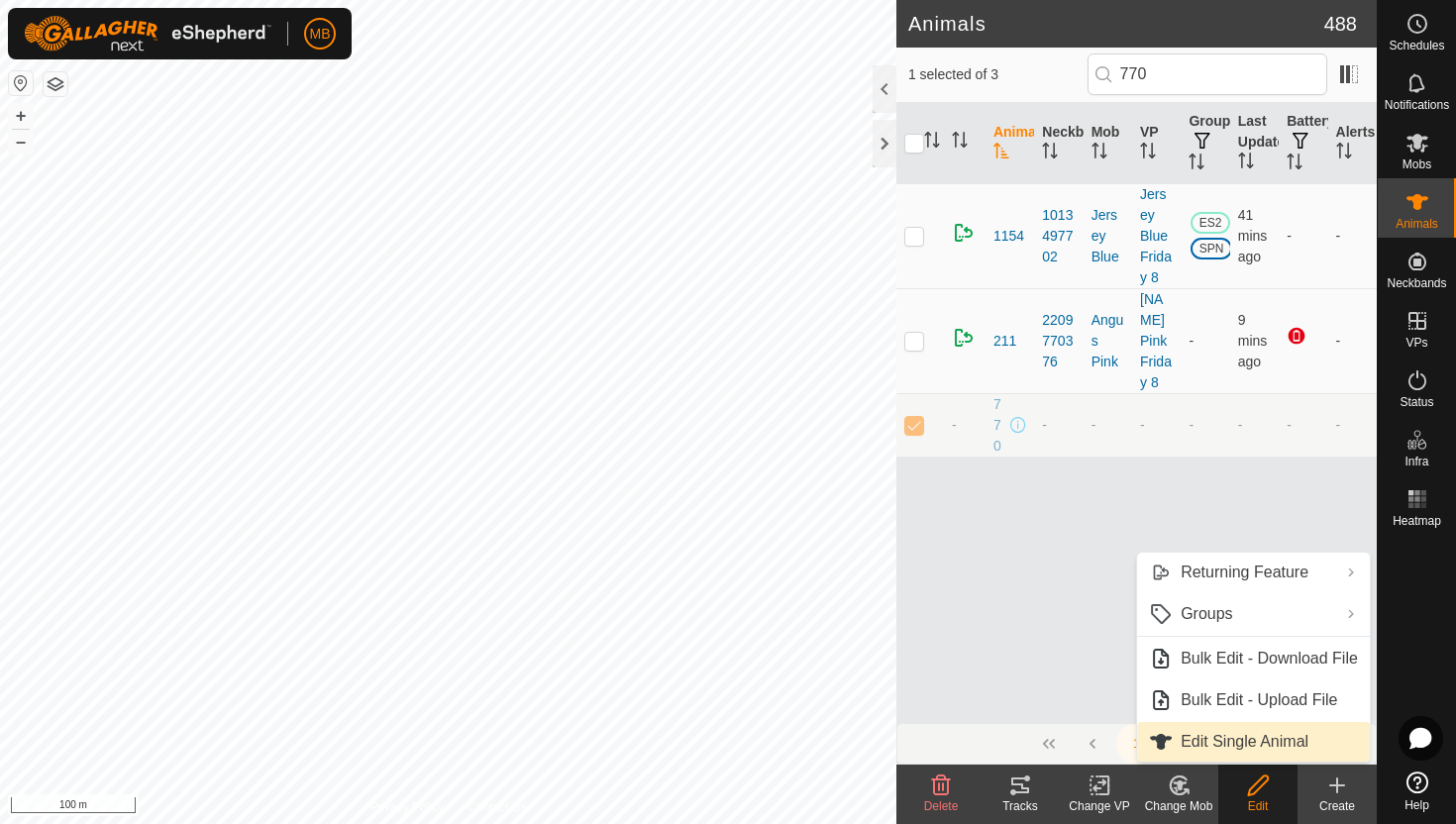click on "Edit Single Animal" at bounding box center (1253, 742) 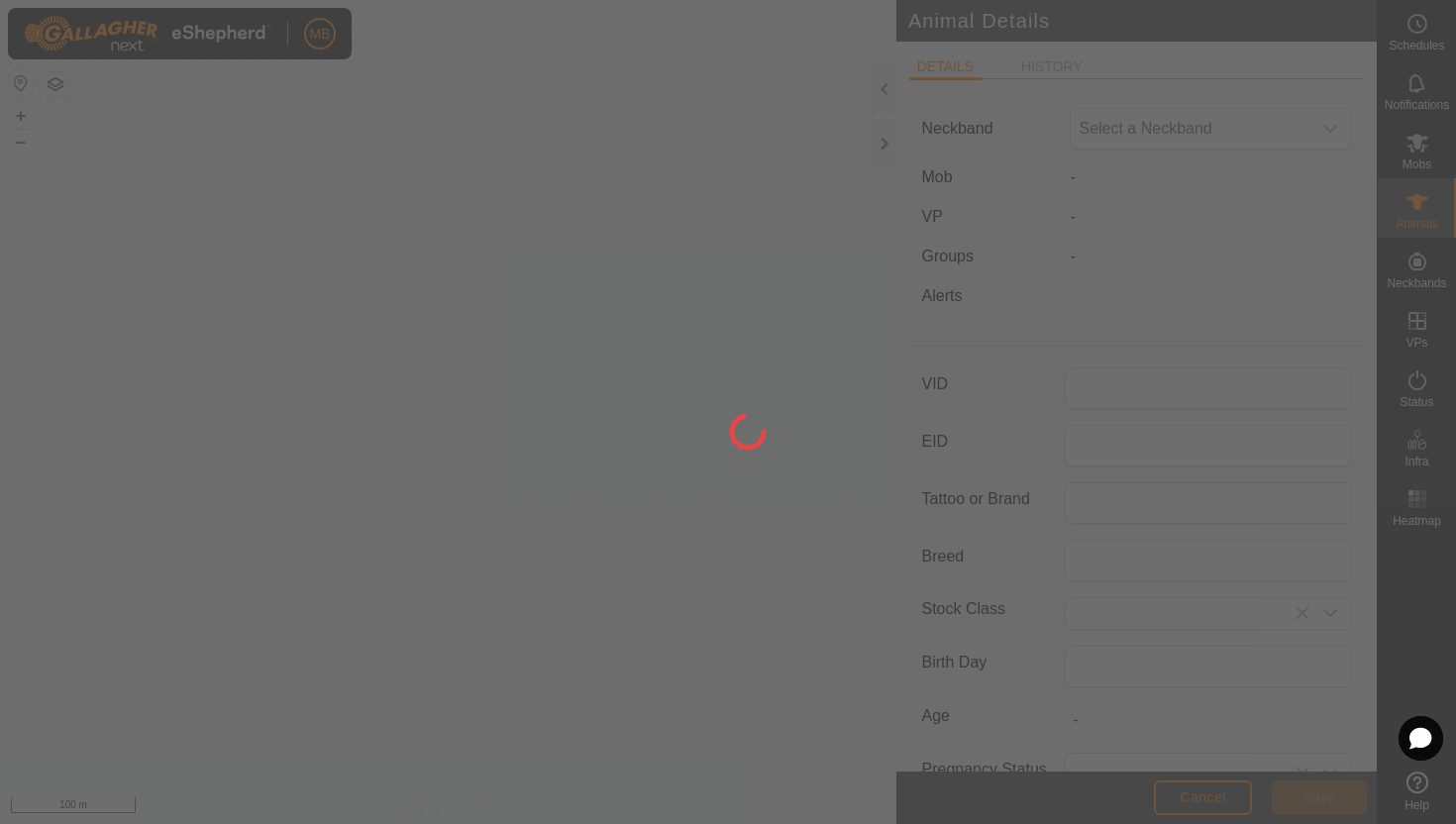 type on "770" 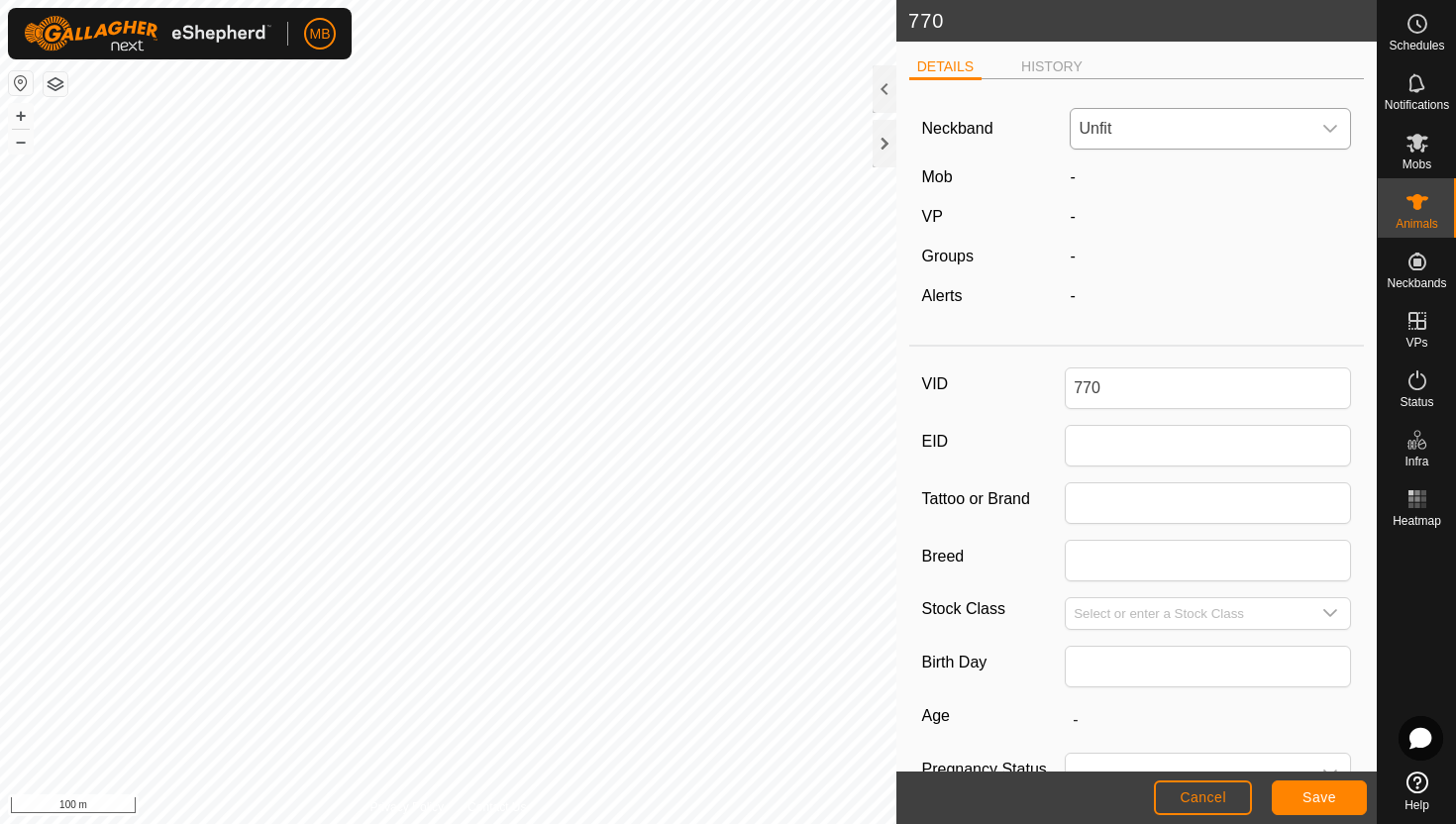 click 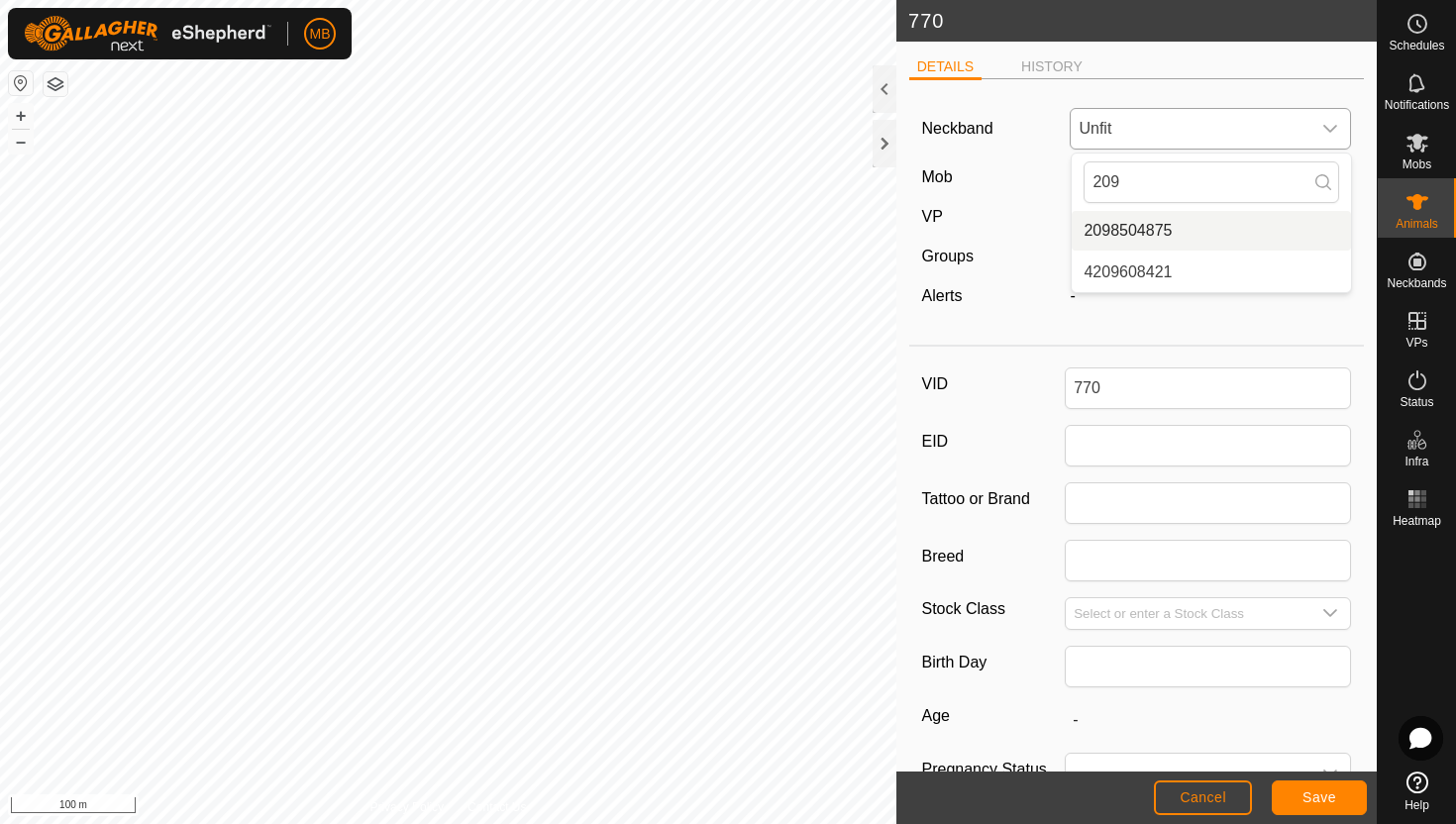 type on "209" 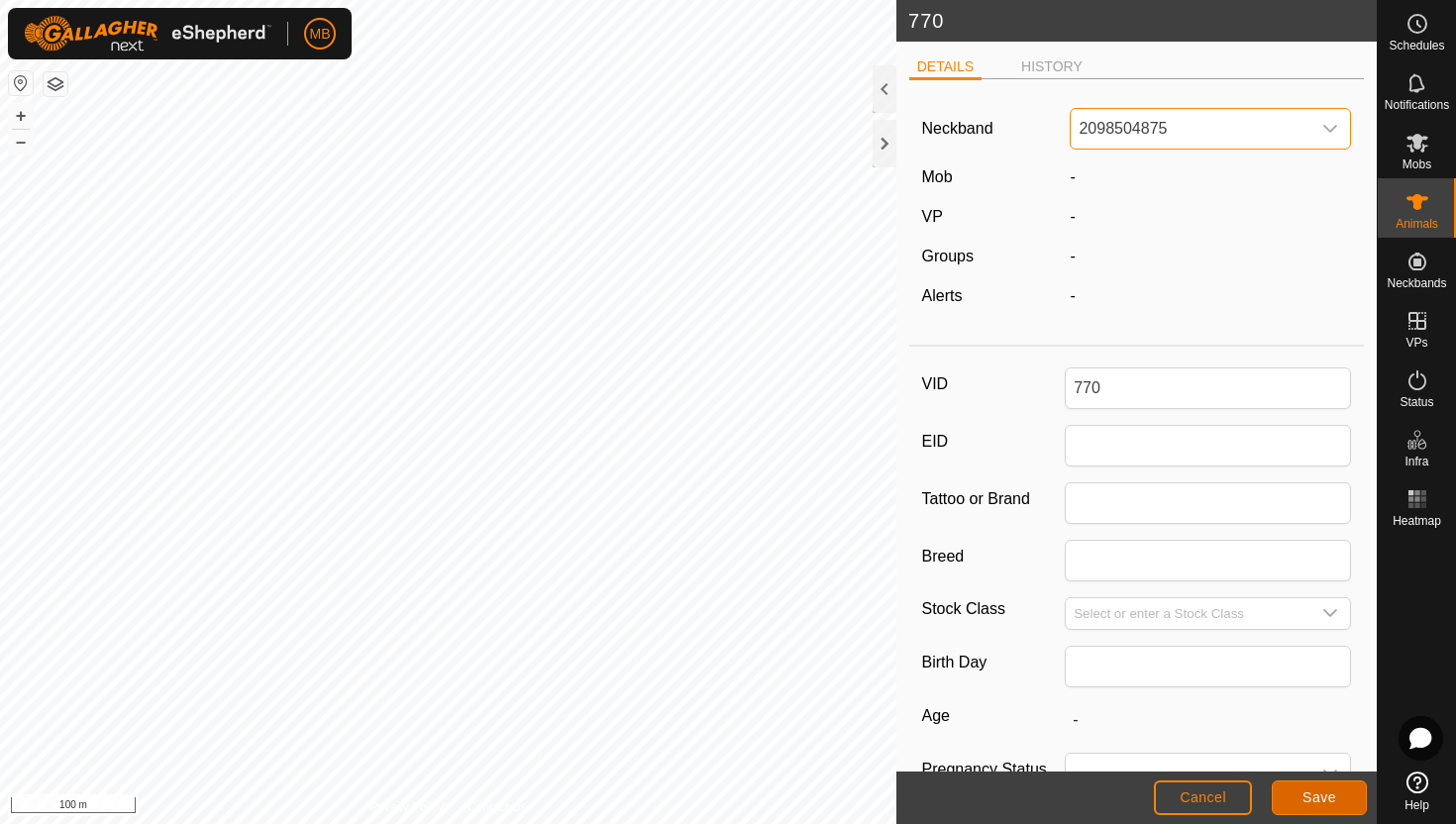 click on "Save" 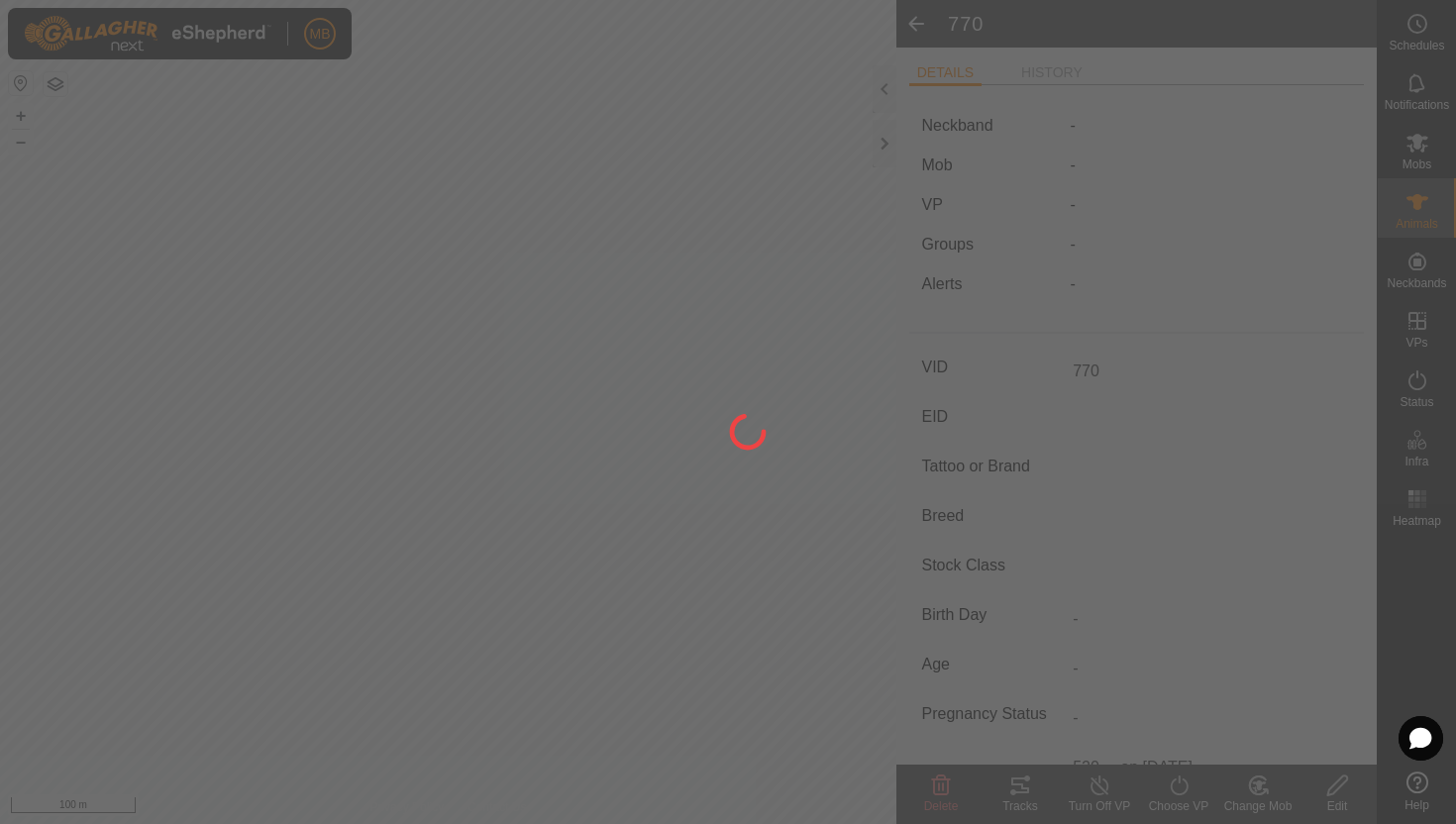type on "-" 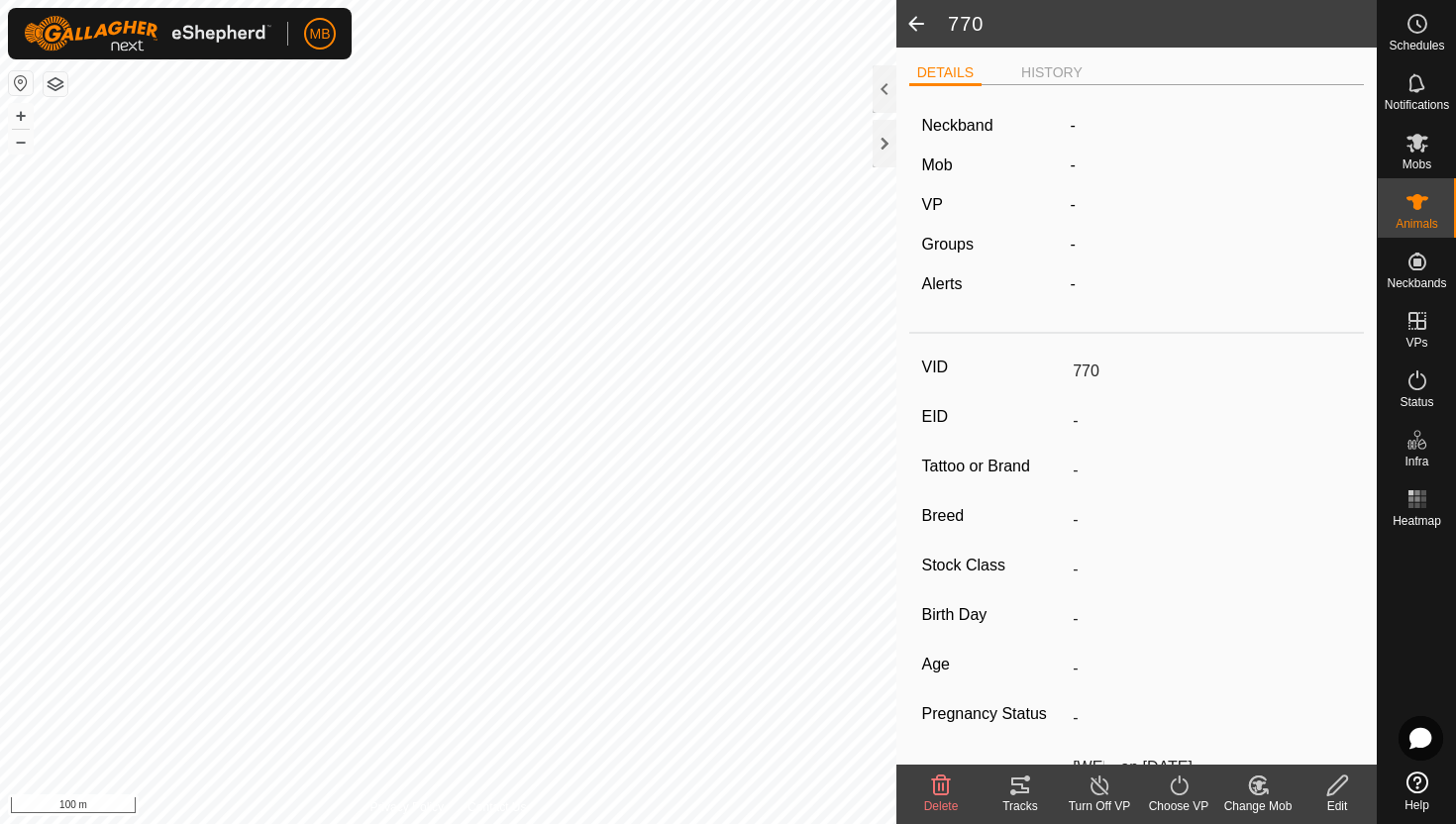 click 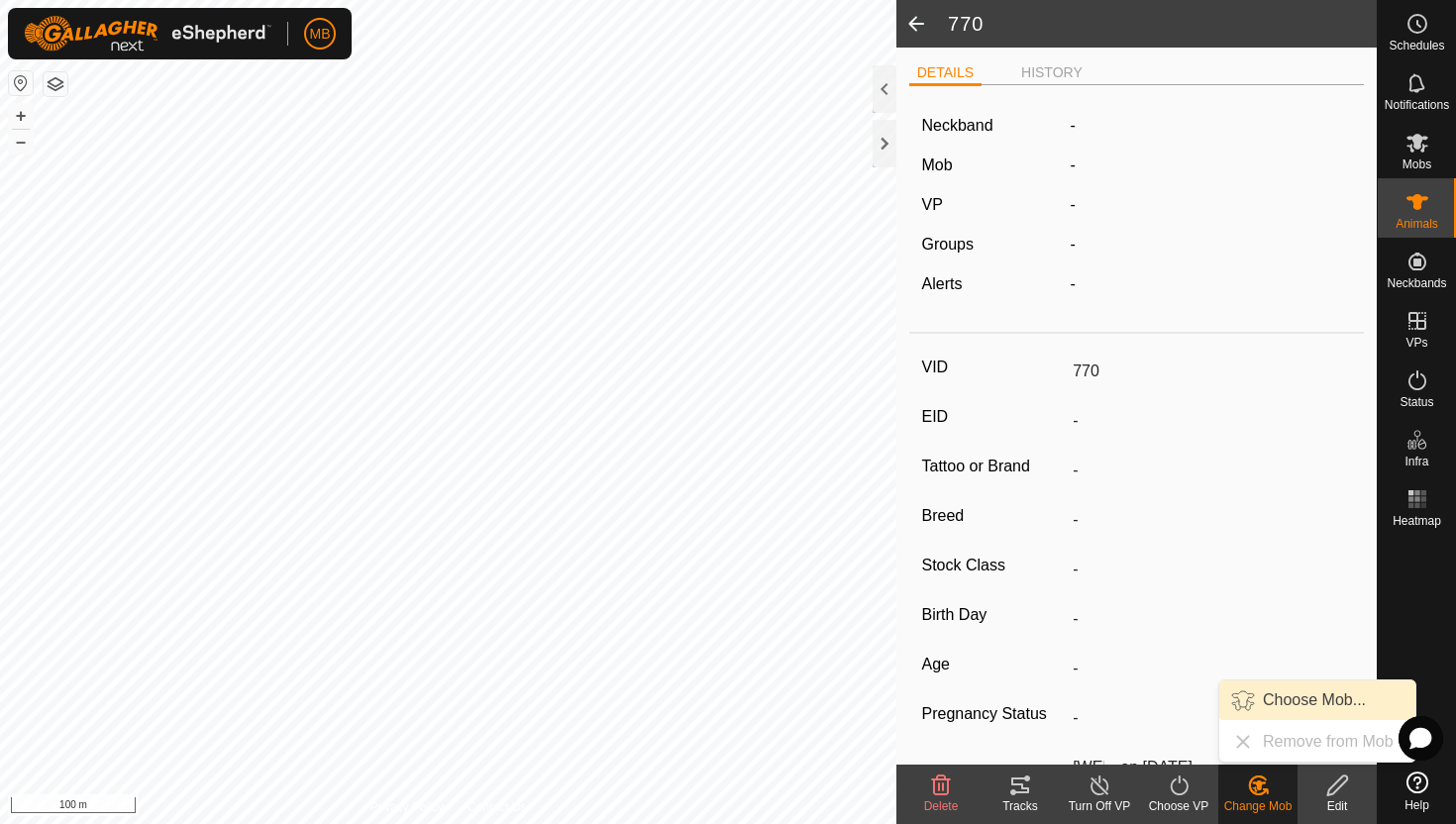 click on "Choose Mob..." at bounding box center (1317, 700) 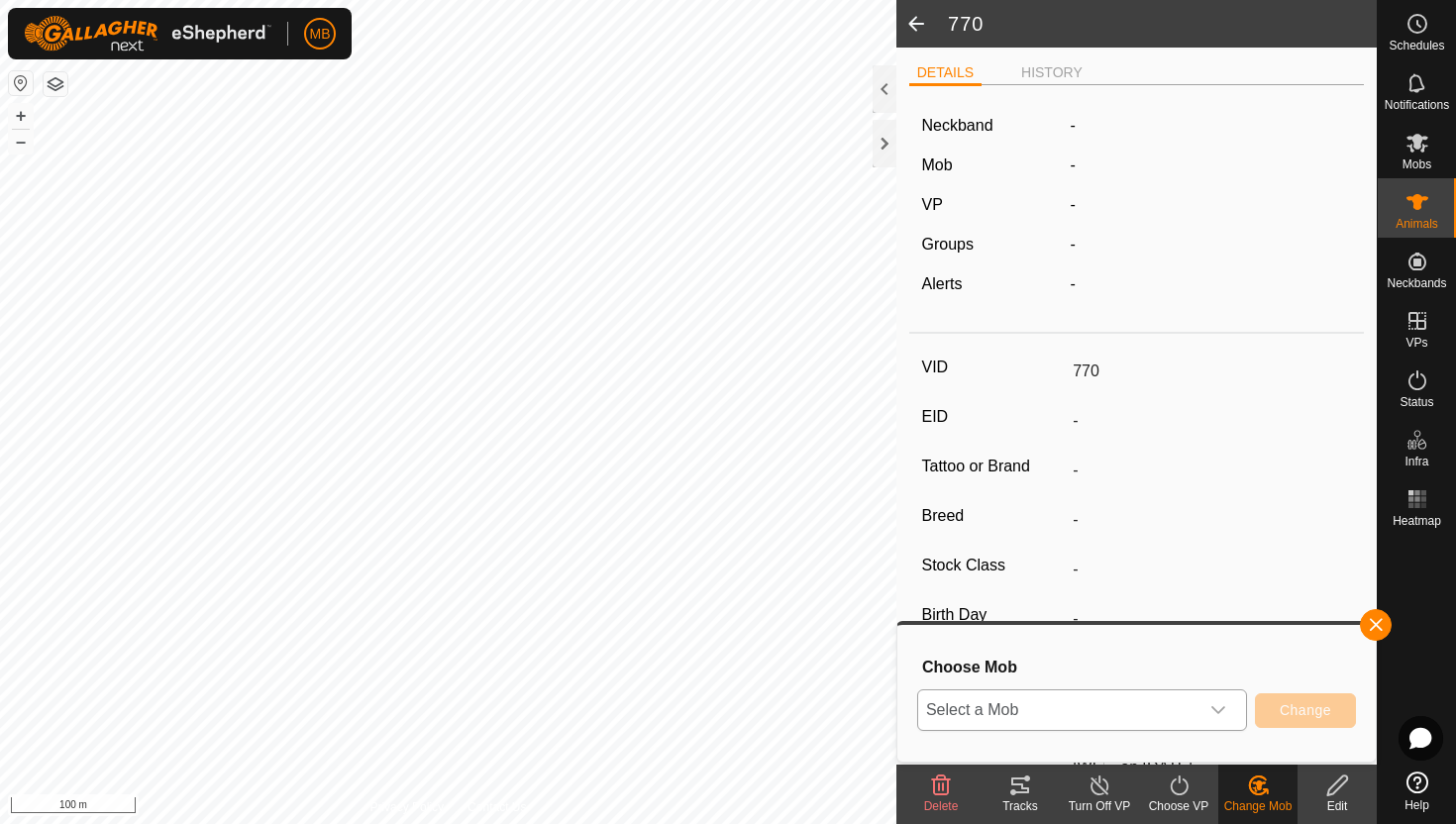 click 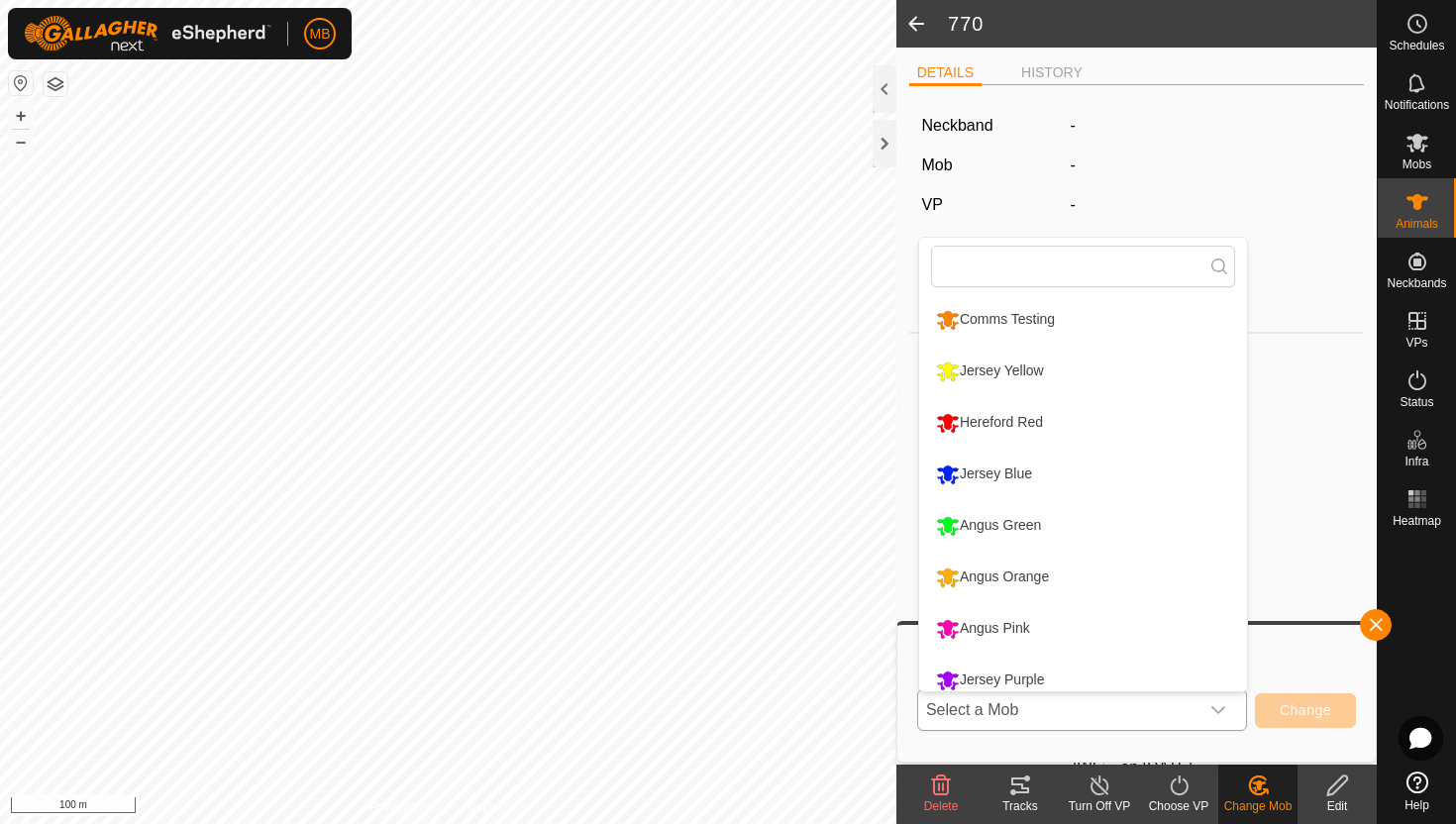 scroll, scrollTop: 14, scrollLeft: 0, axis: vertical 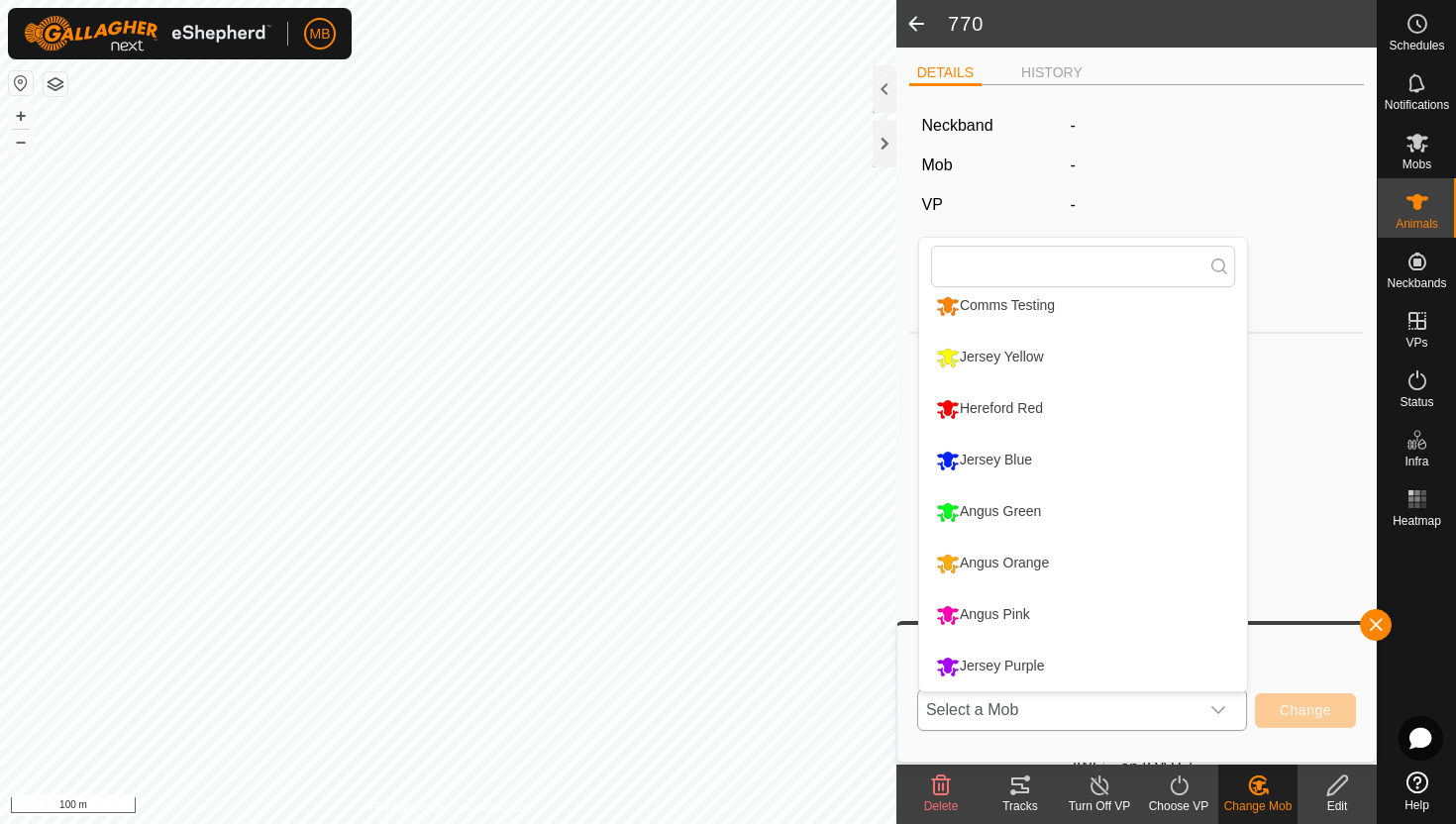 click on "Hereford Red" at bounding box center [1083, 409] 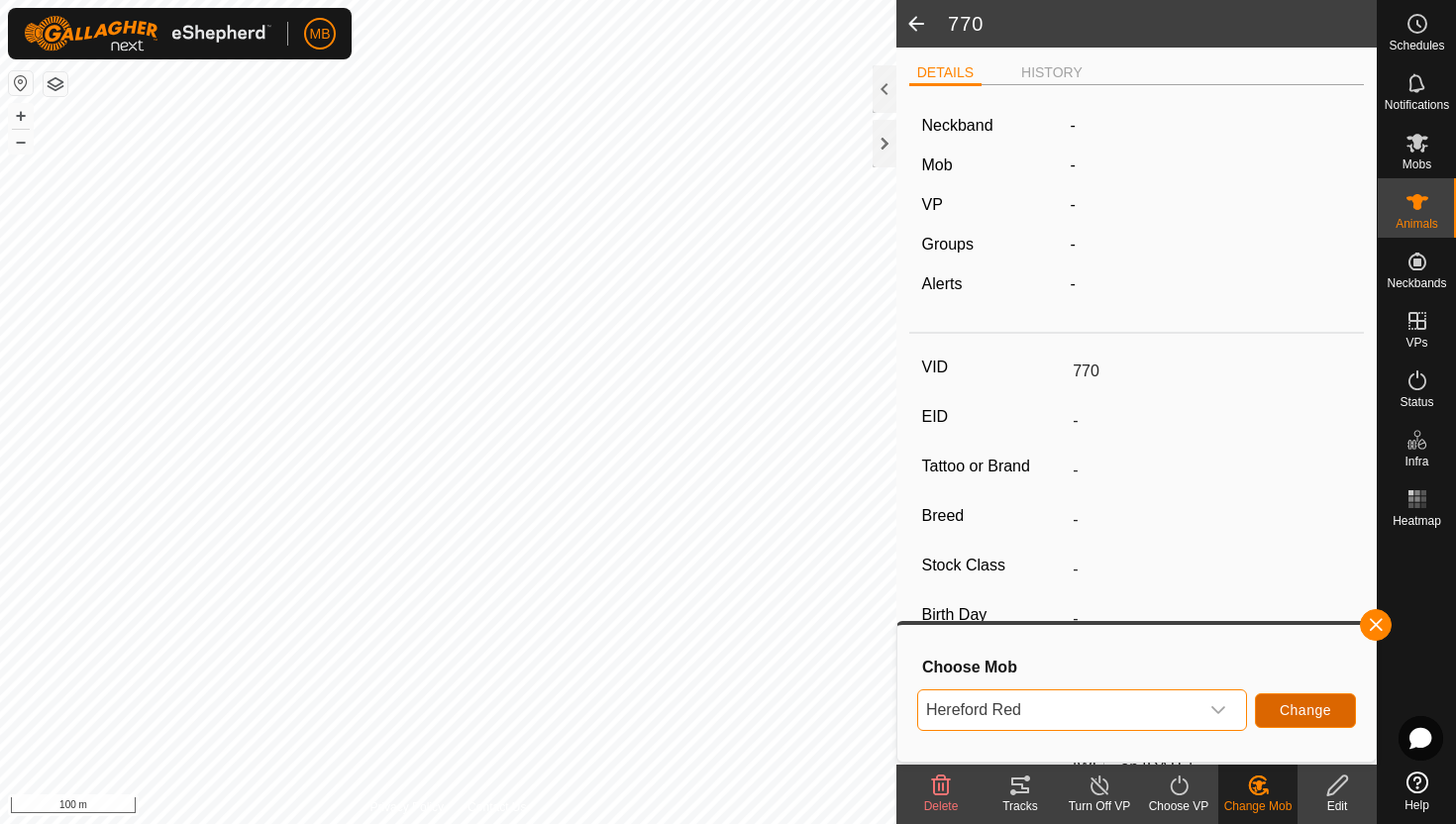 click on "Change" at bounding box center [1305, 710] 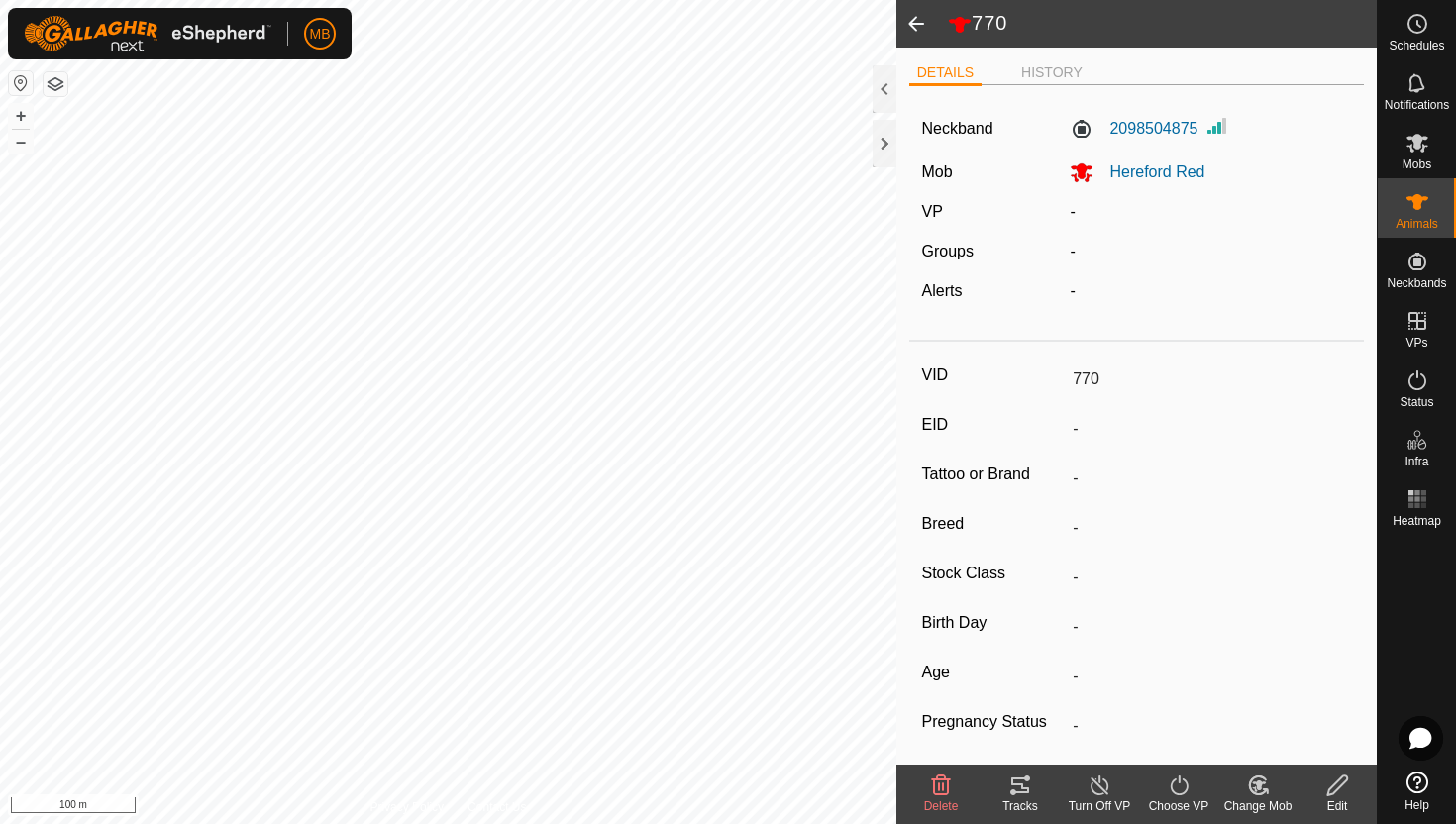 click 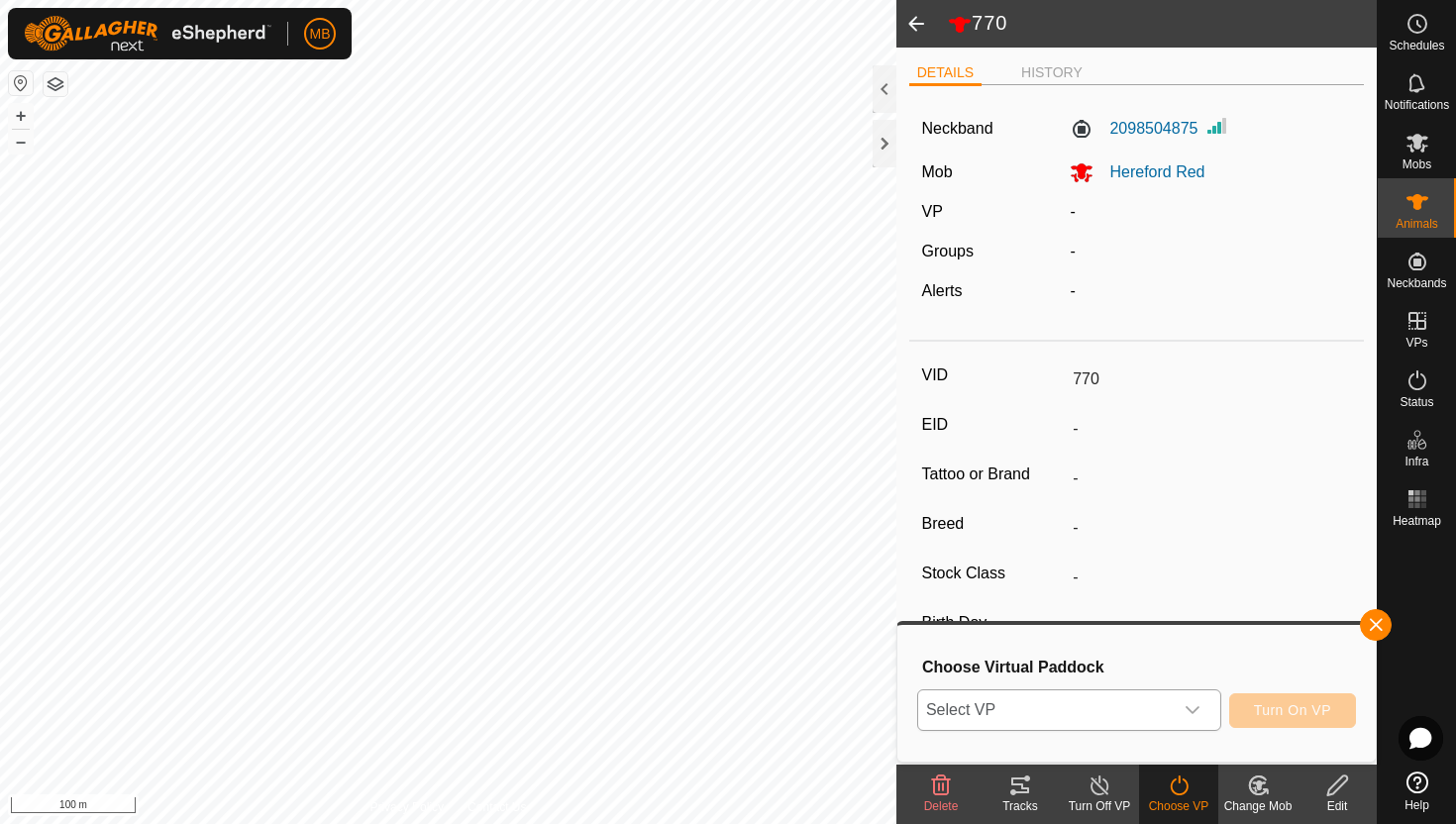 click 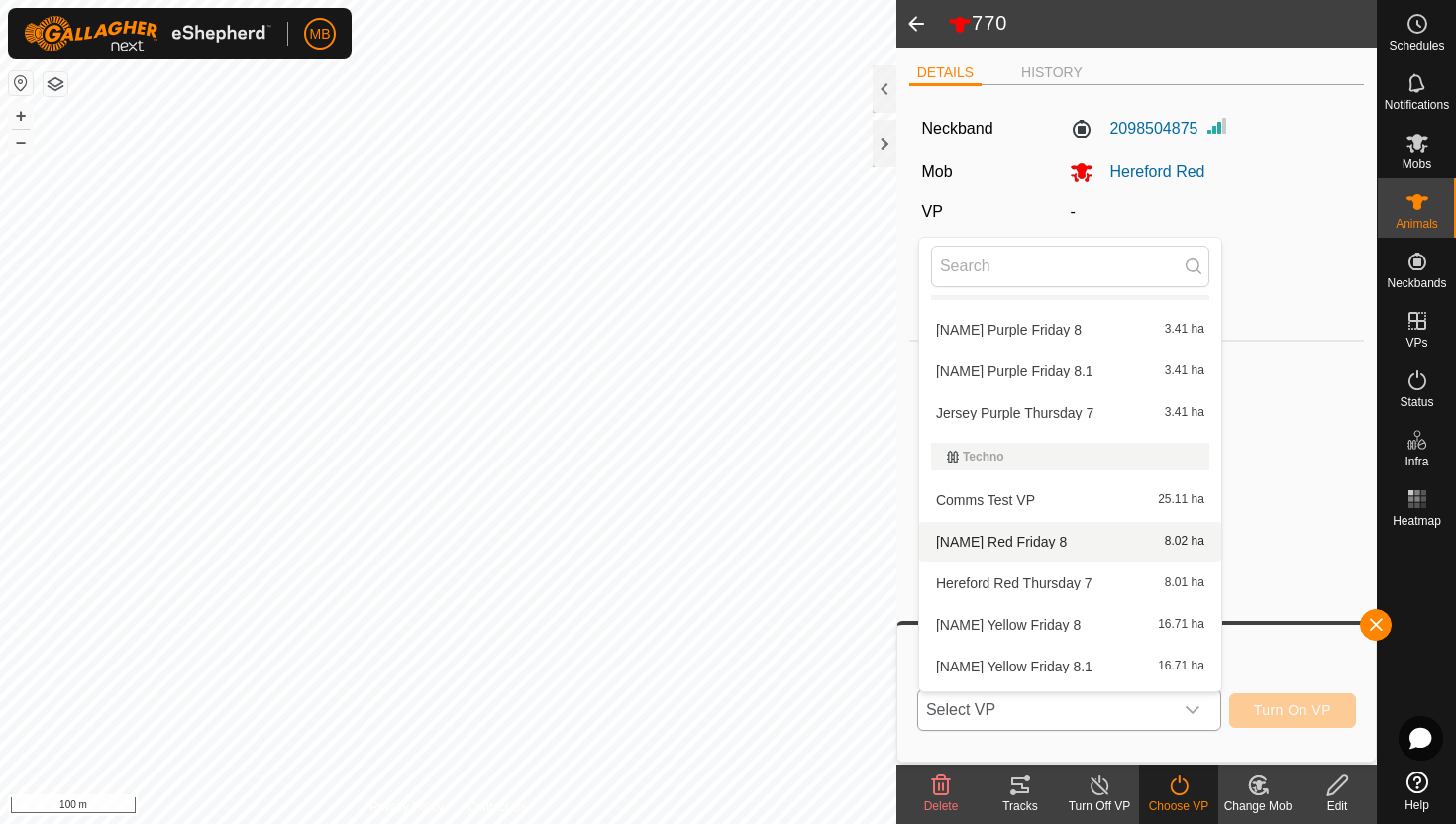 scroll, scrollTop: 463, scrollLeft: 0, axis: vertical 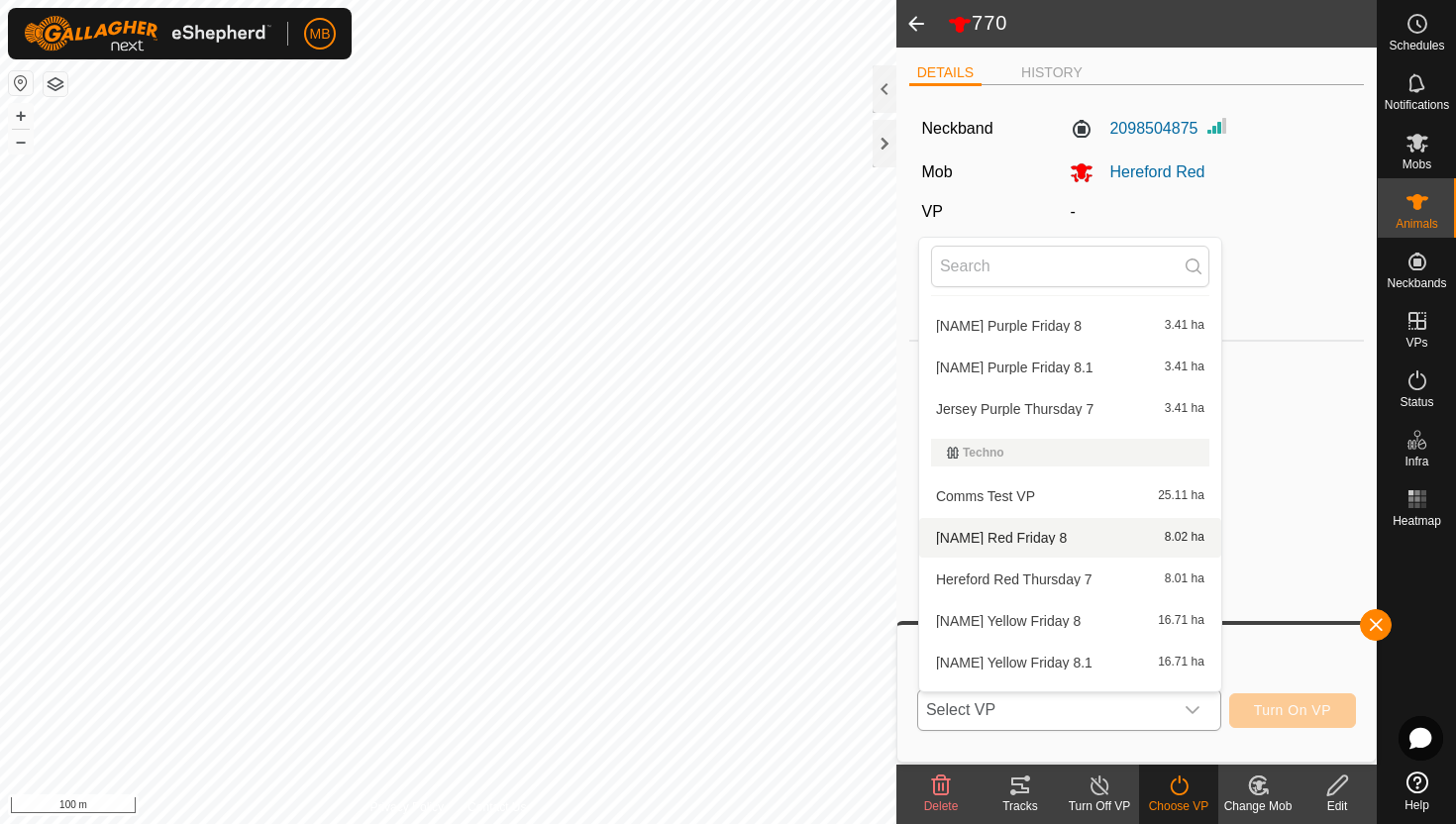 click on "Hereford Red Friday 8  8.02 ha" at bounding box center [1070, 538] 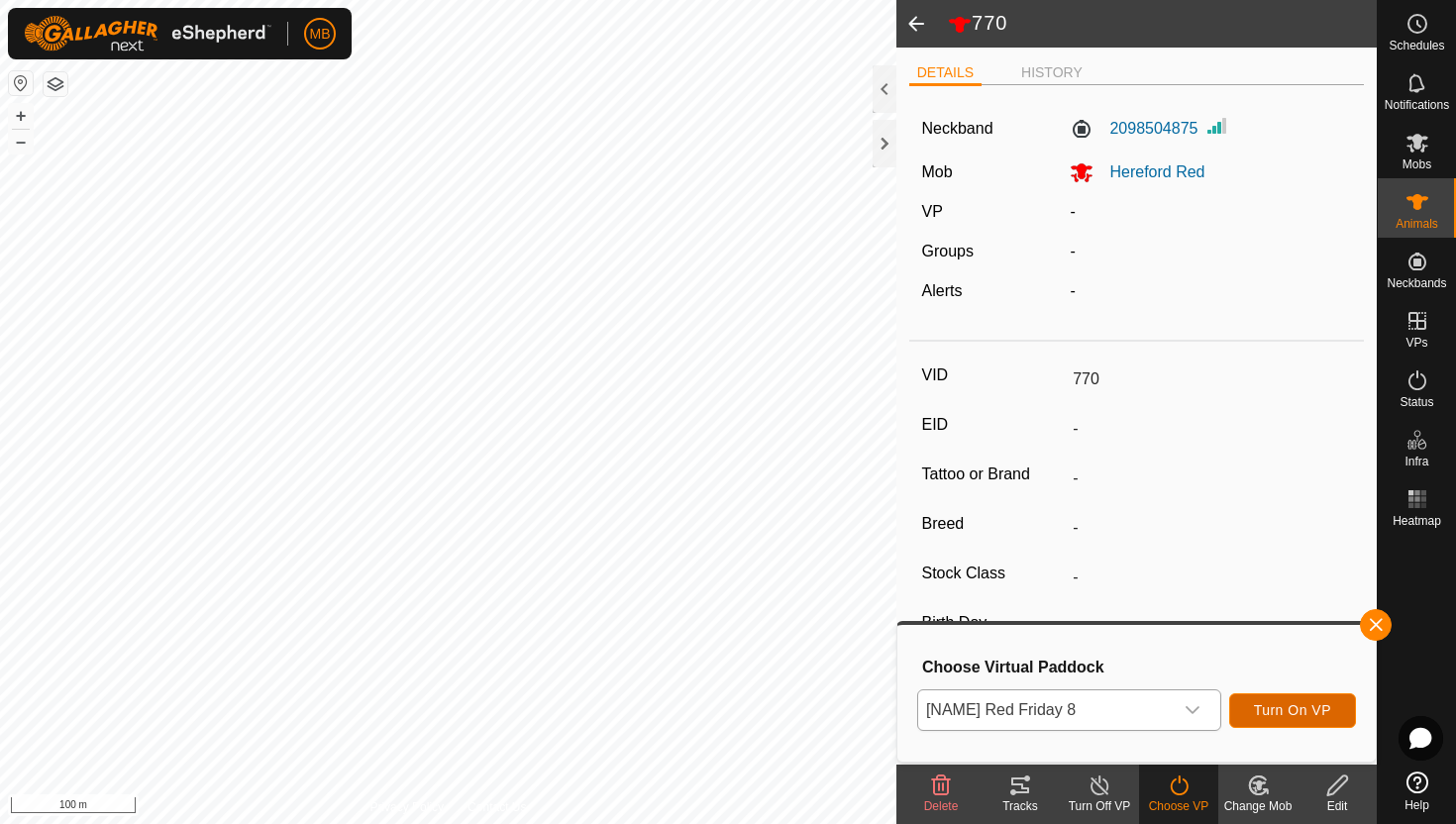 click on "Turn On VP" at bounding box center [1293, 710] 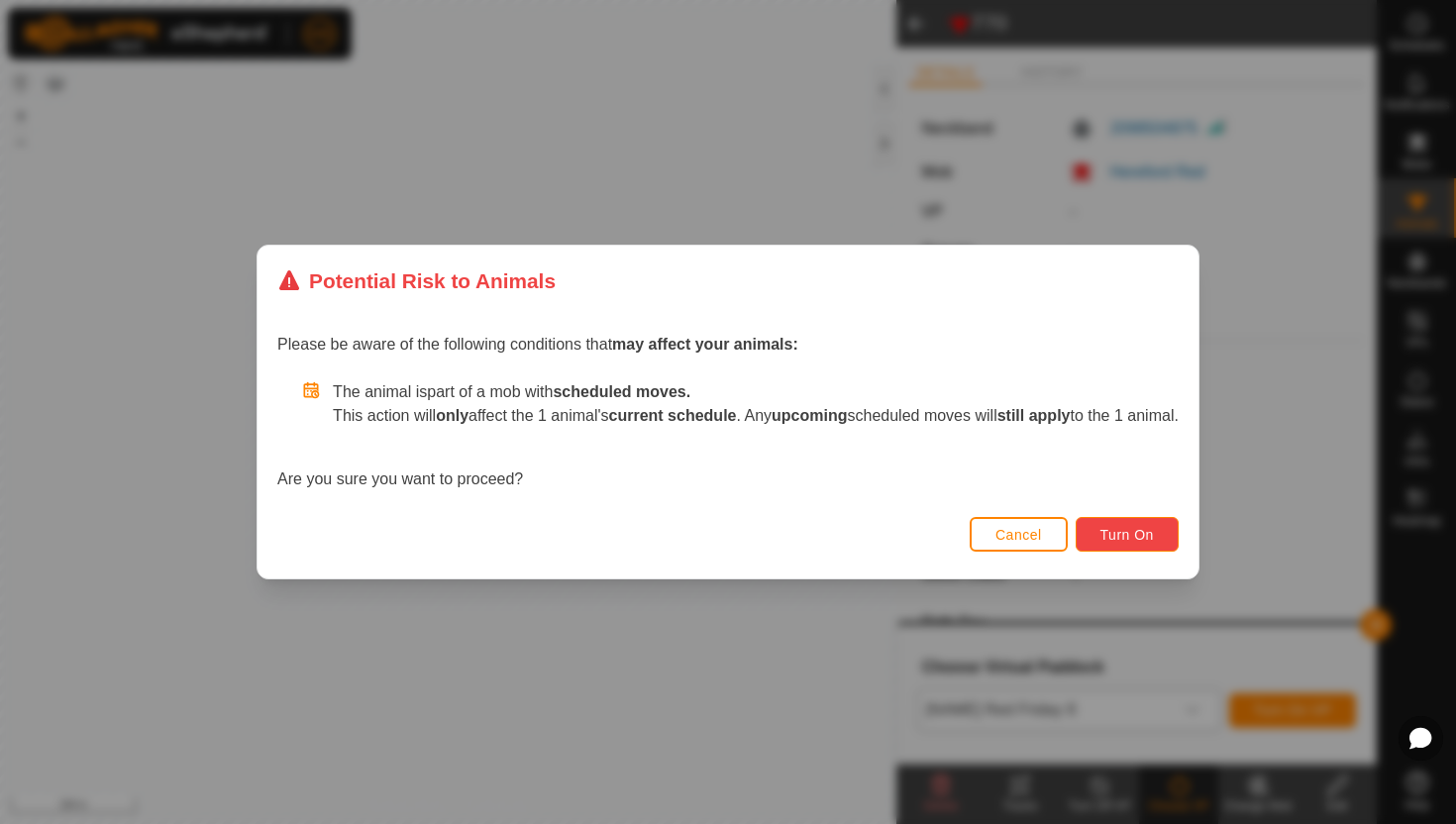 click on "Turn On" at bounding box center [1127, 534] 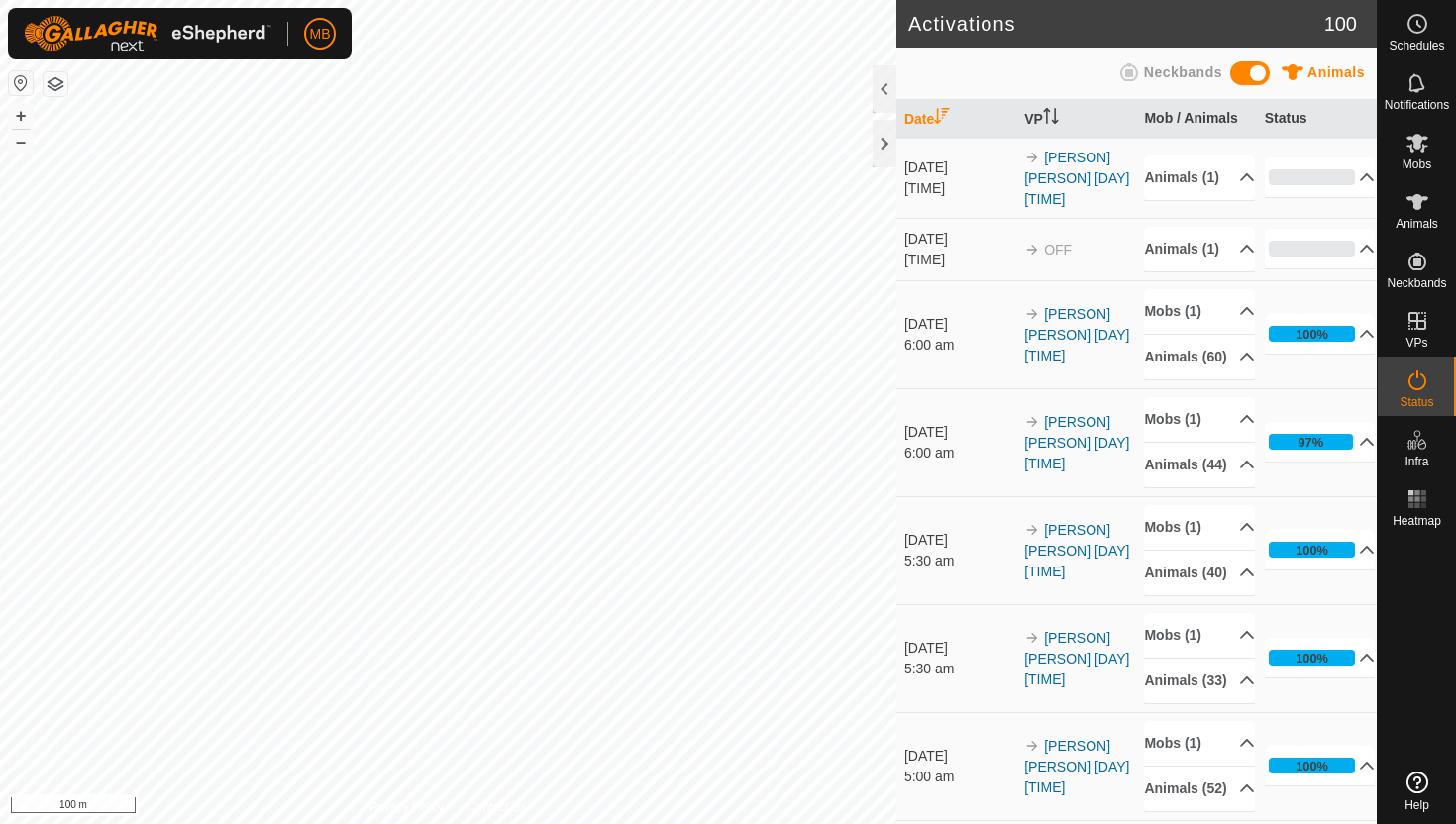 scroll, scrollTop: 0, scrollLeft: 0, axis: both 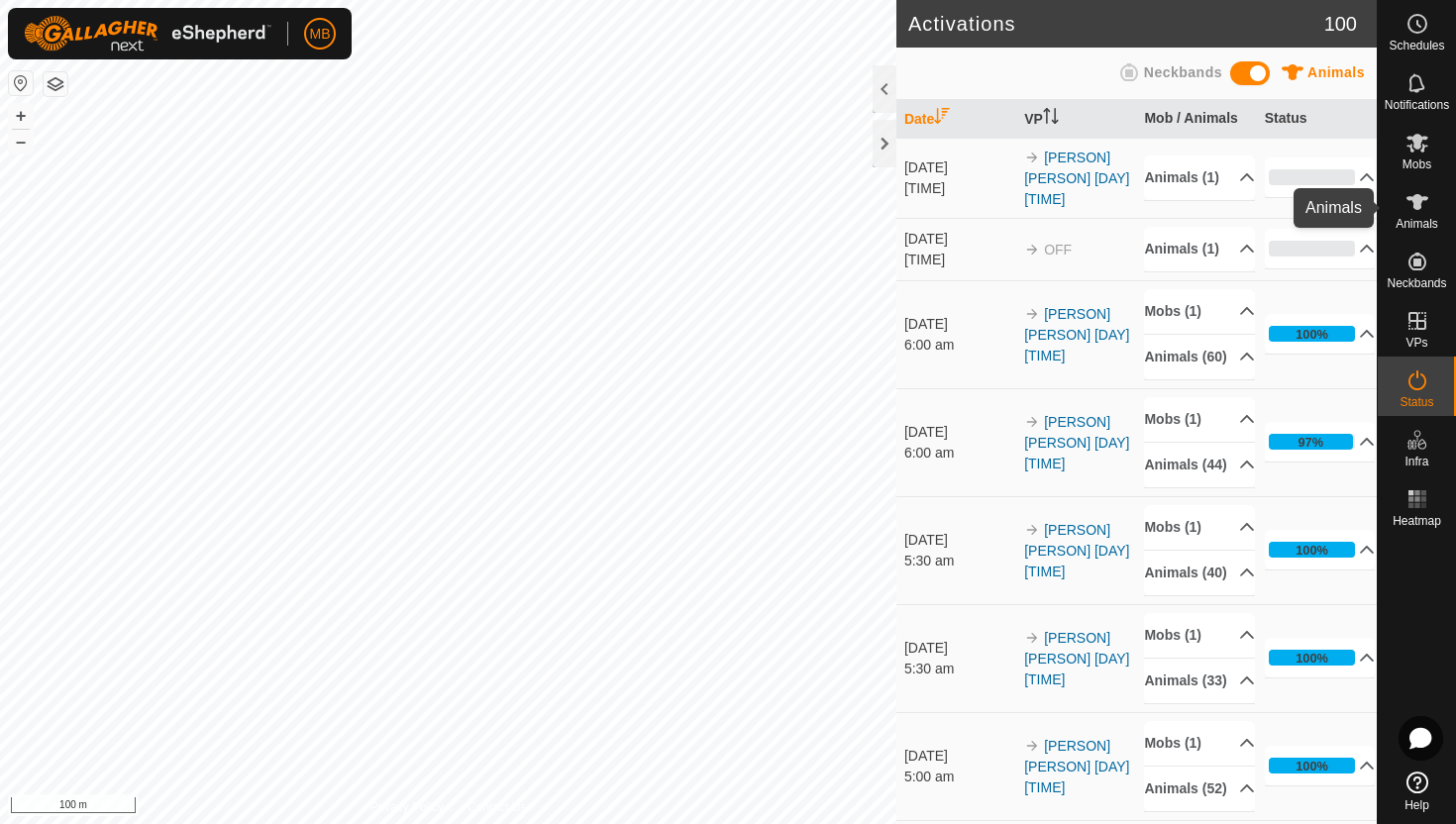 click 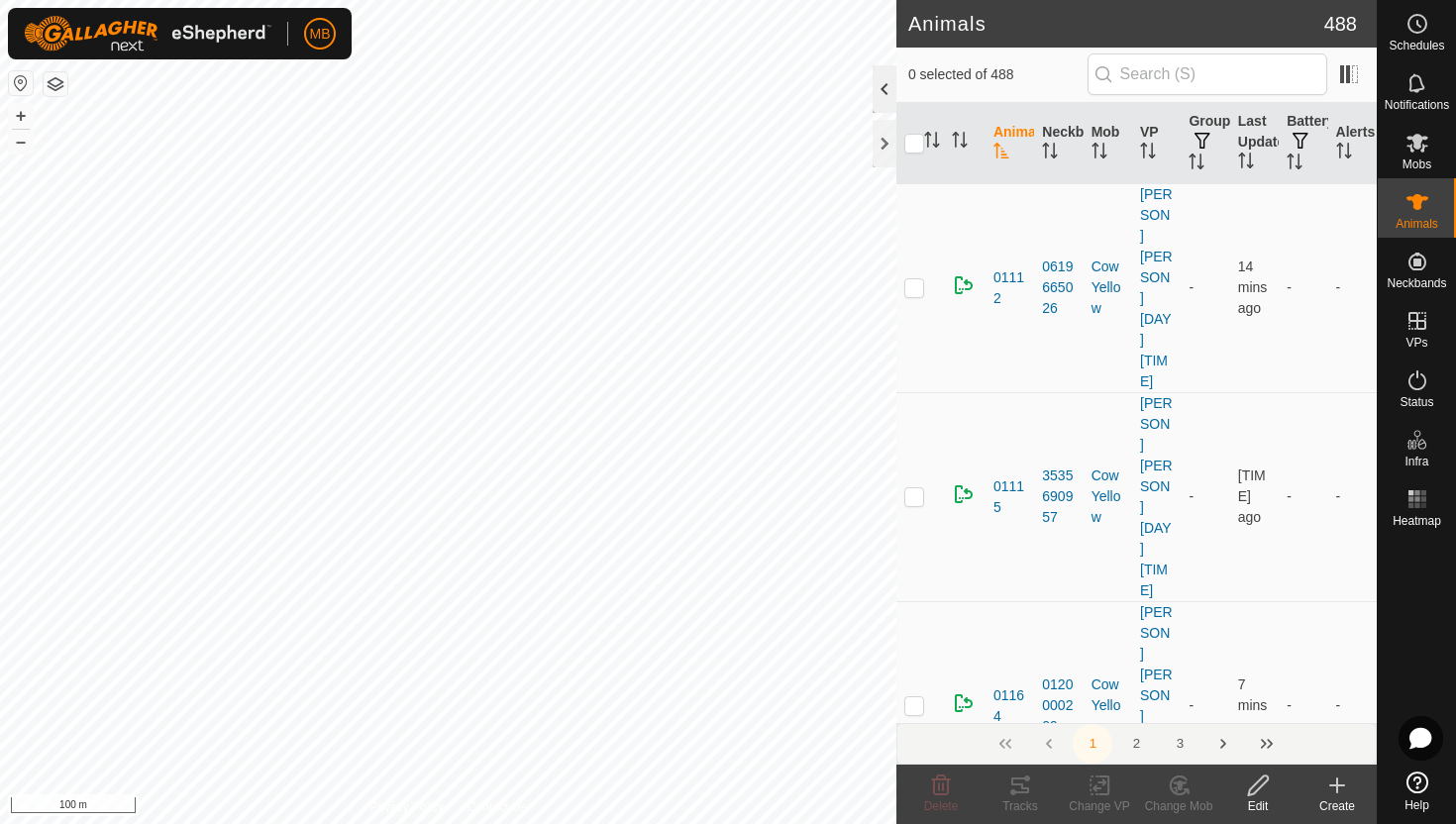 click 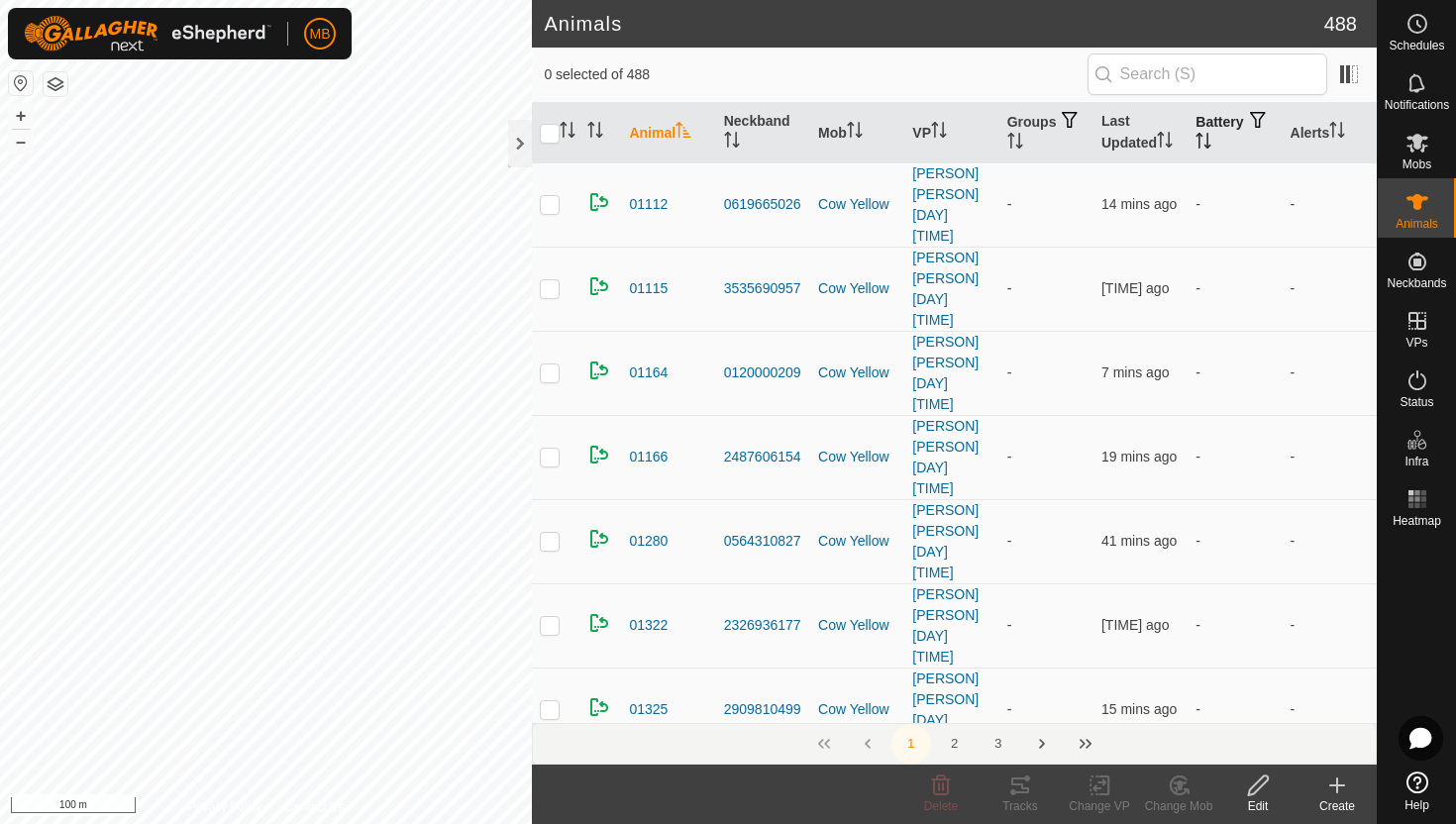 click 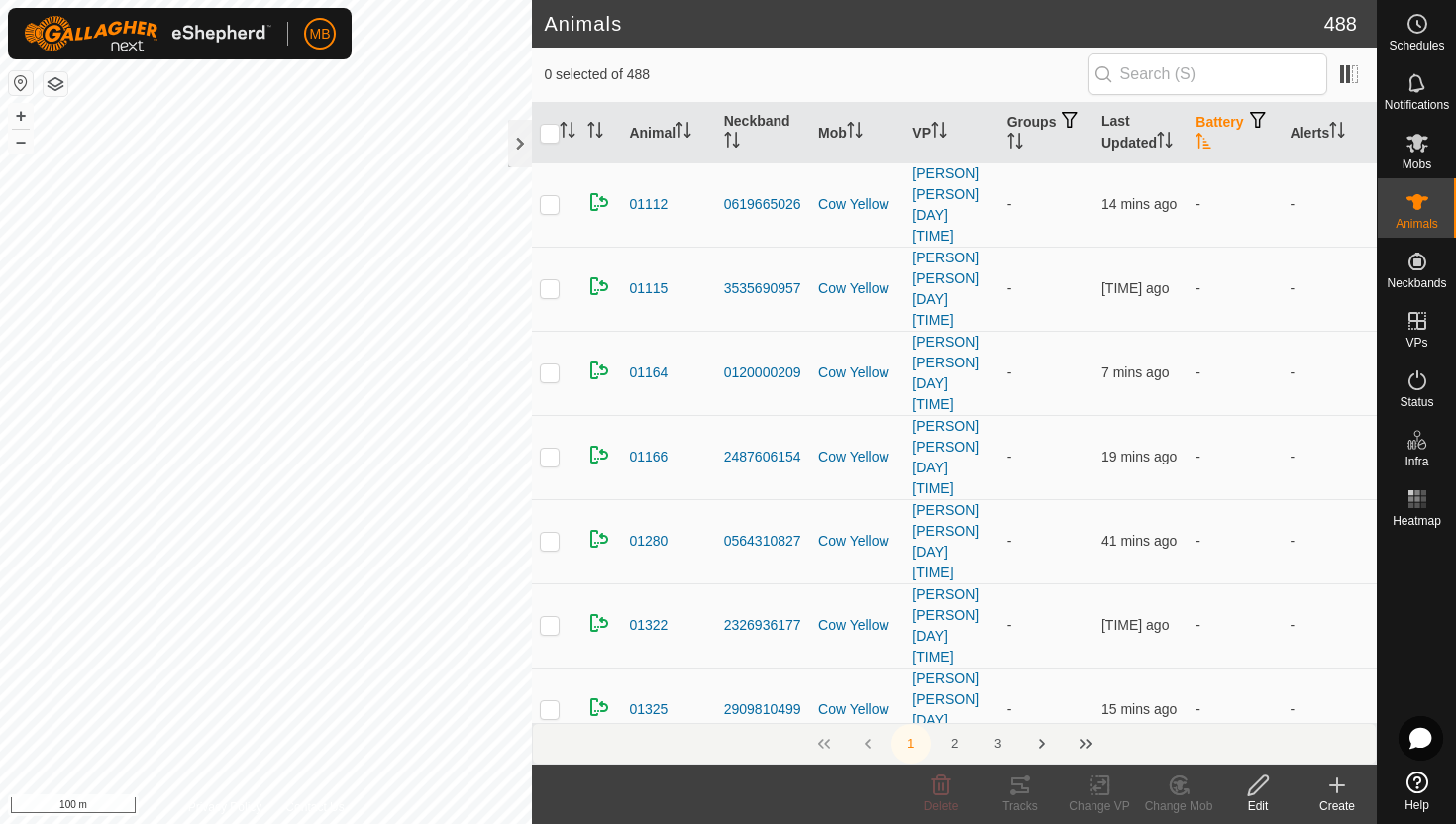 click 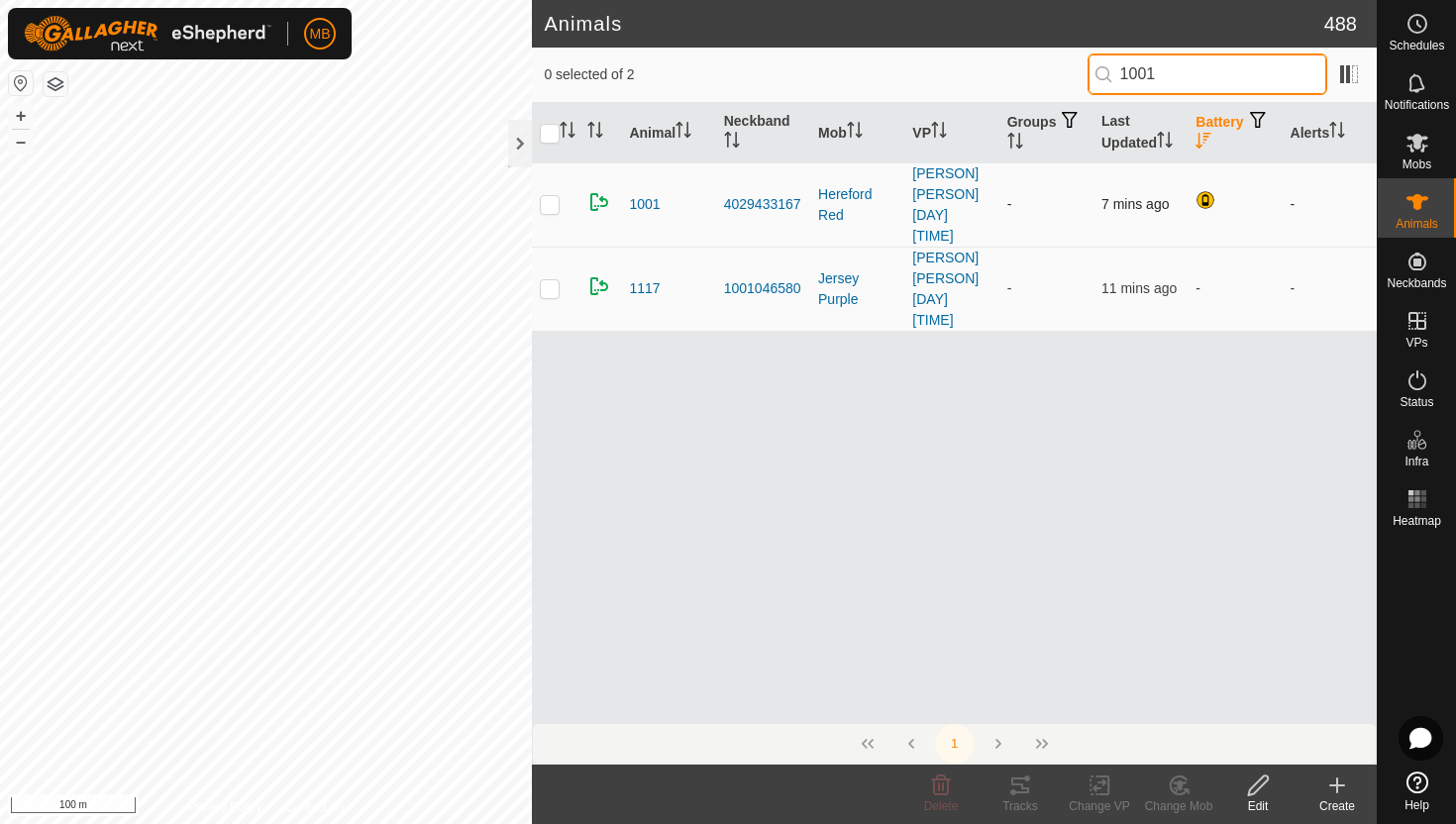 type on "1001" 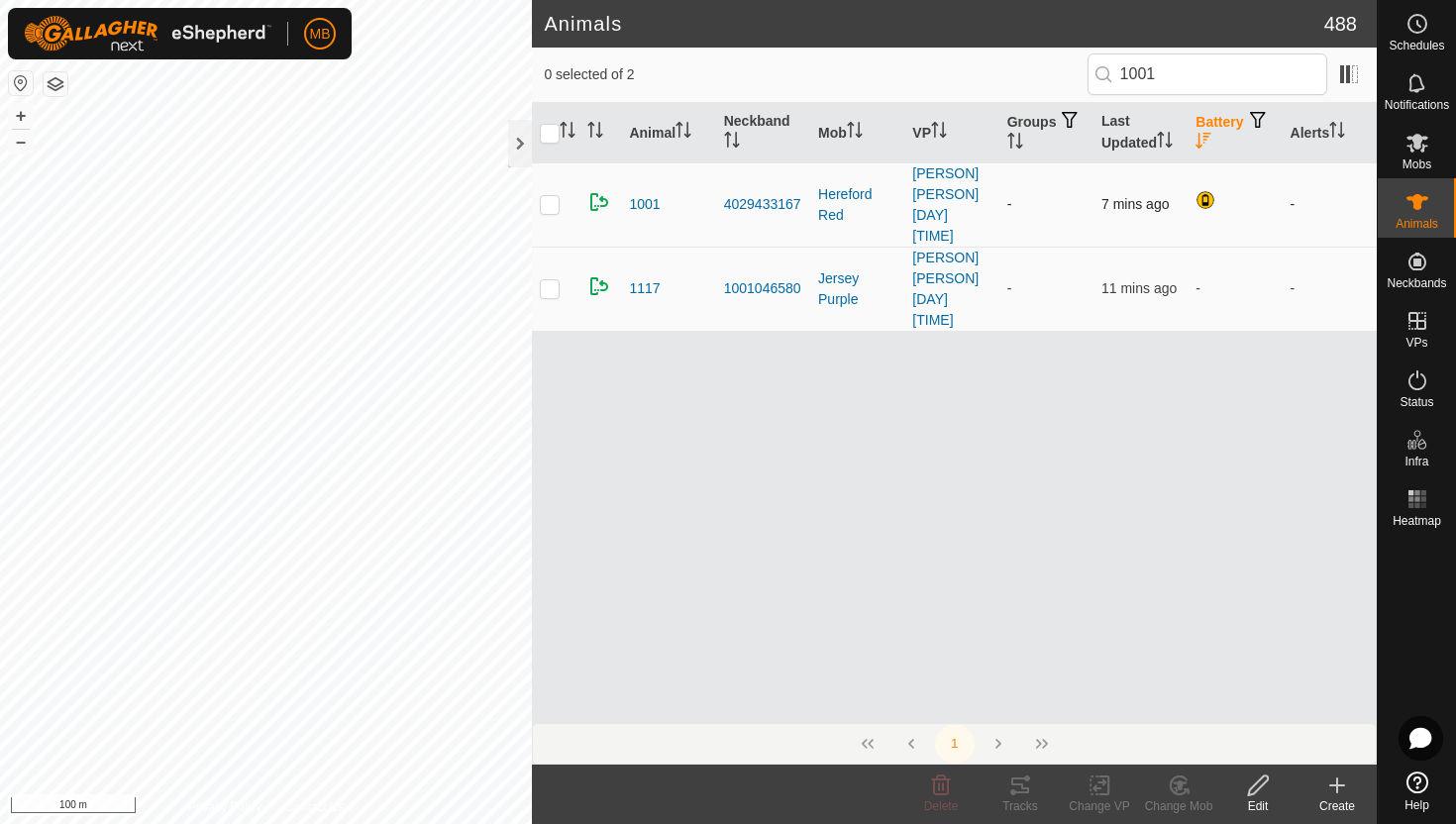 click at bounding box center (550, 204) 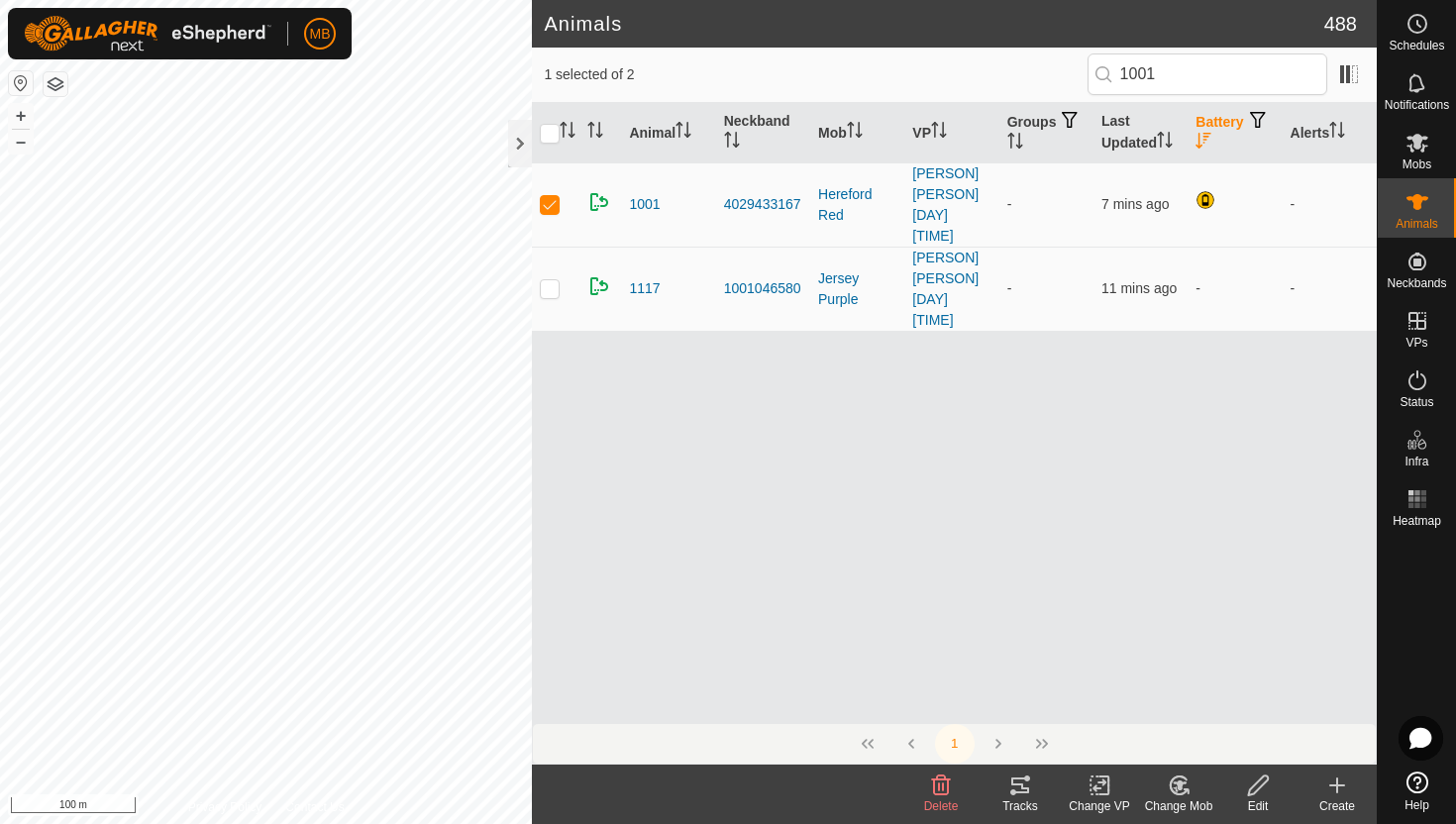 click 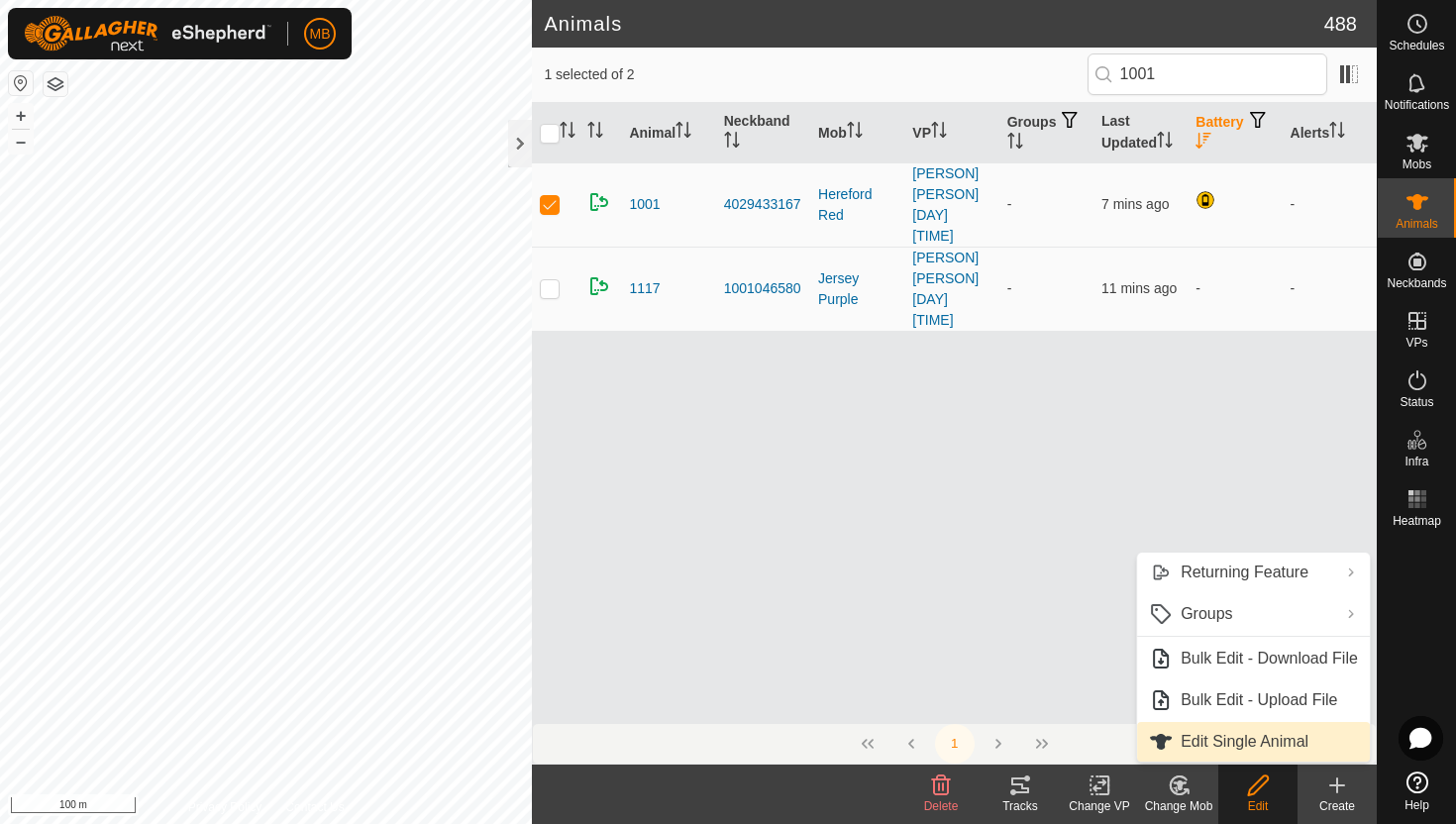 click on "Edit Single Animal" at bounding box center (1253, 742) 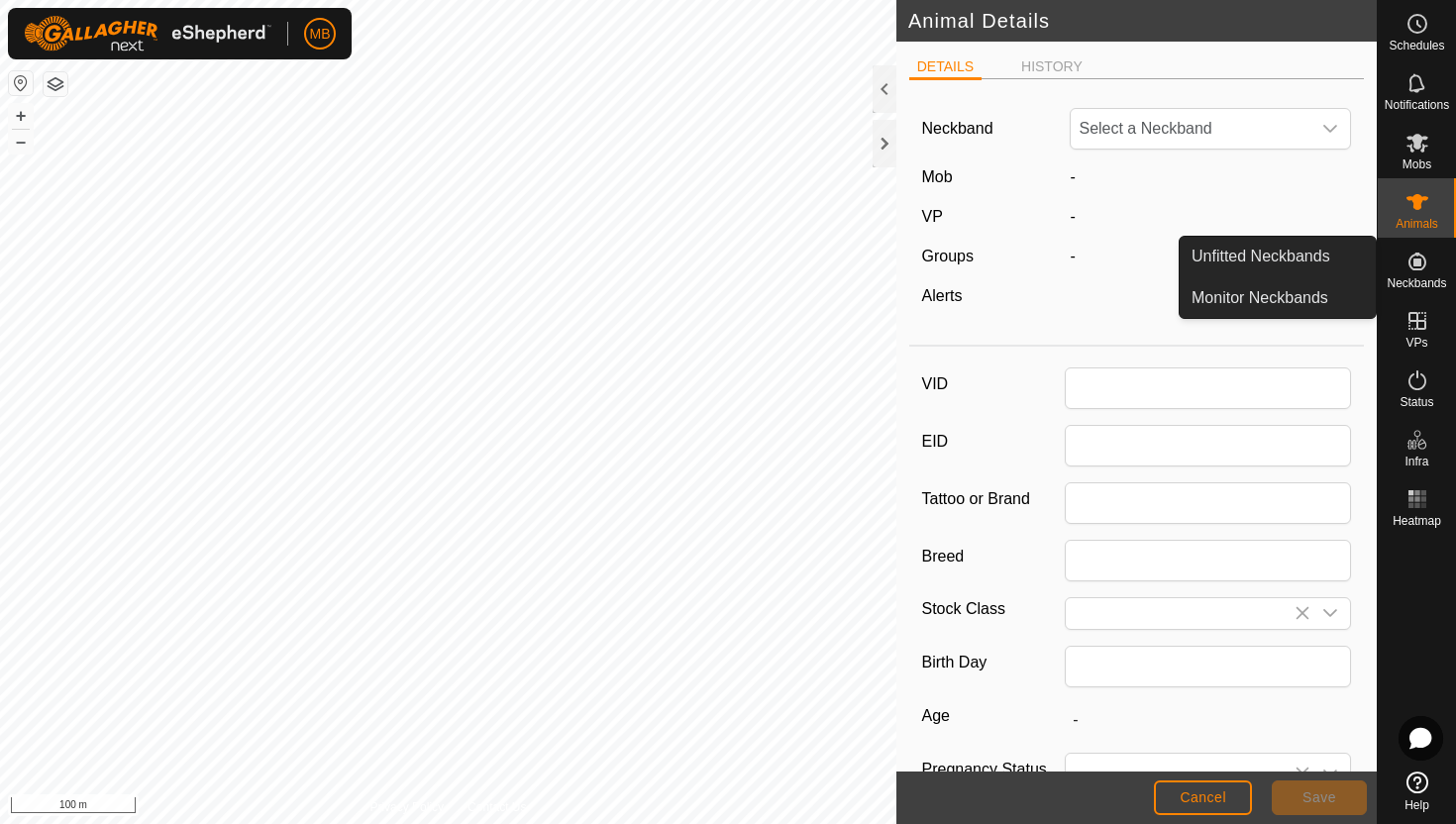 type on "1001" 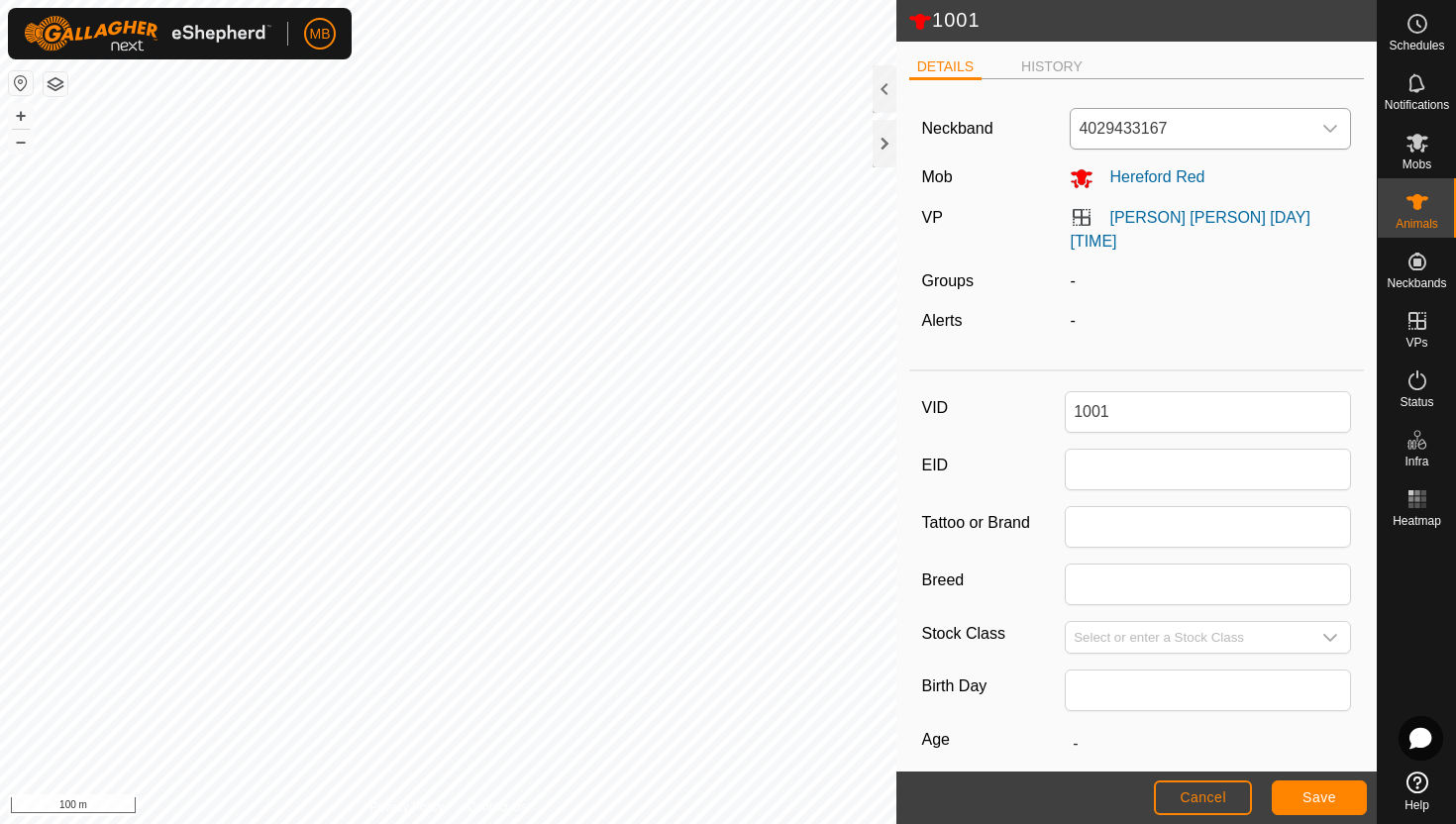 click at bounding box center [1330, 129] 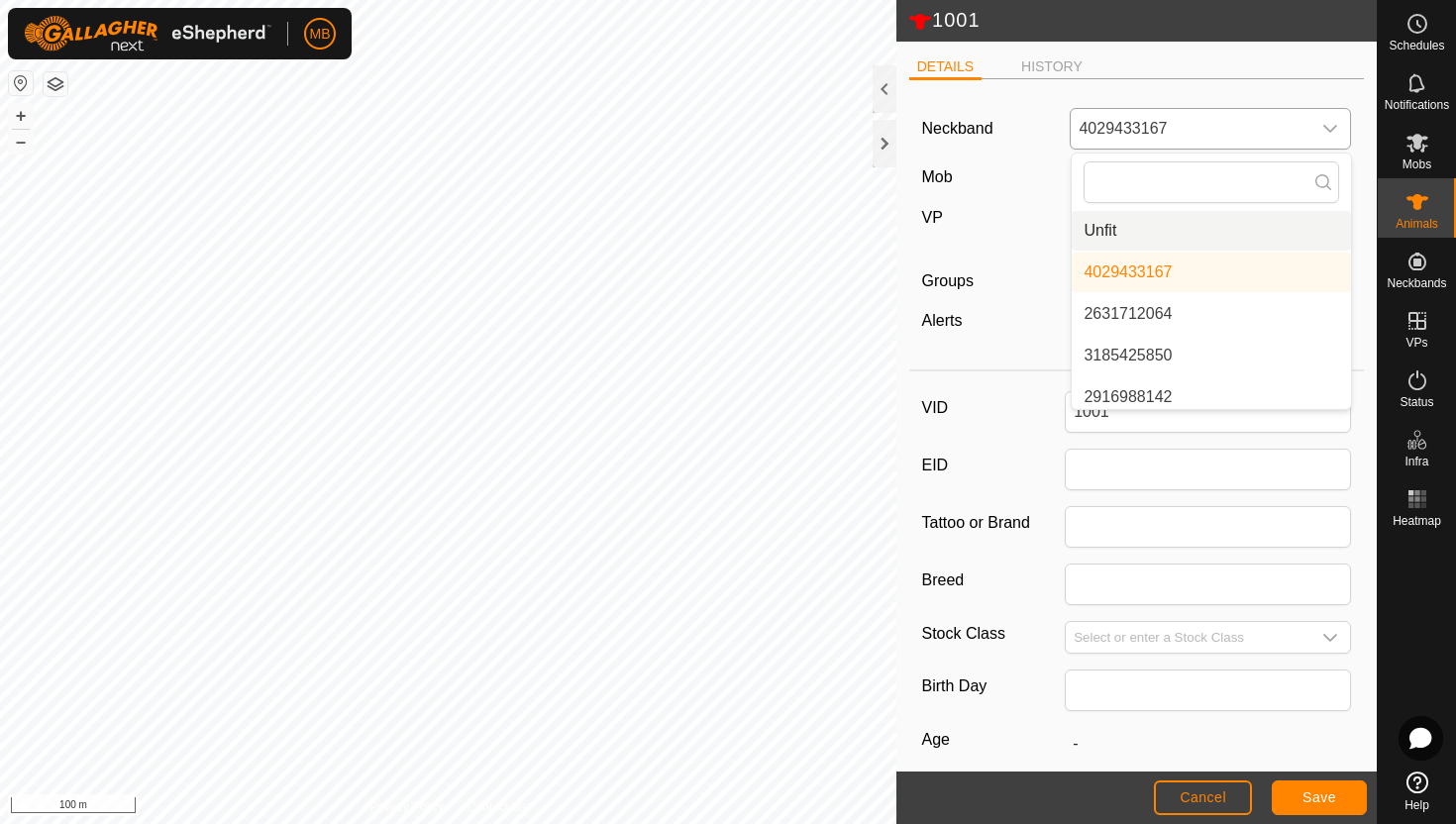 click on "Unfit" at bounding box center [1211, 231] 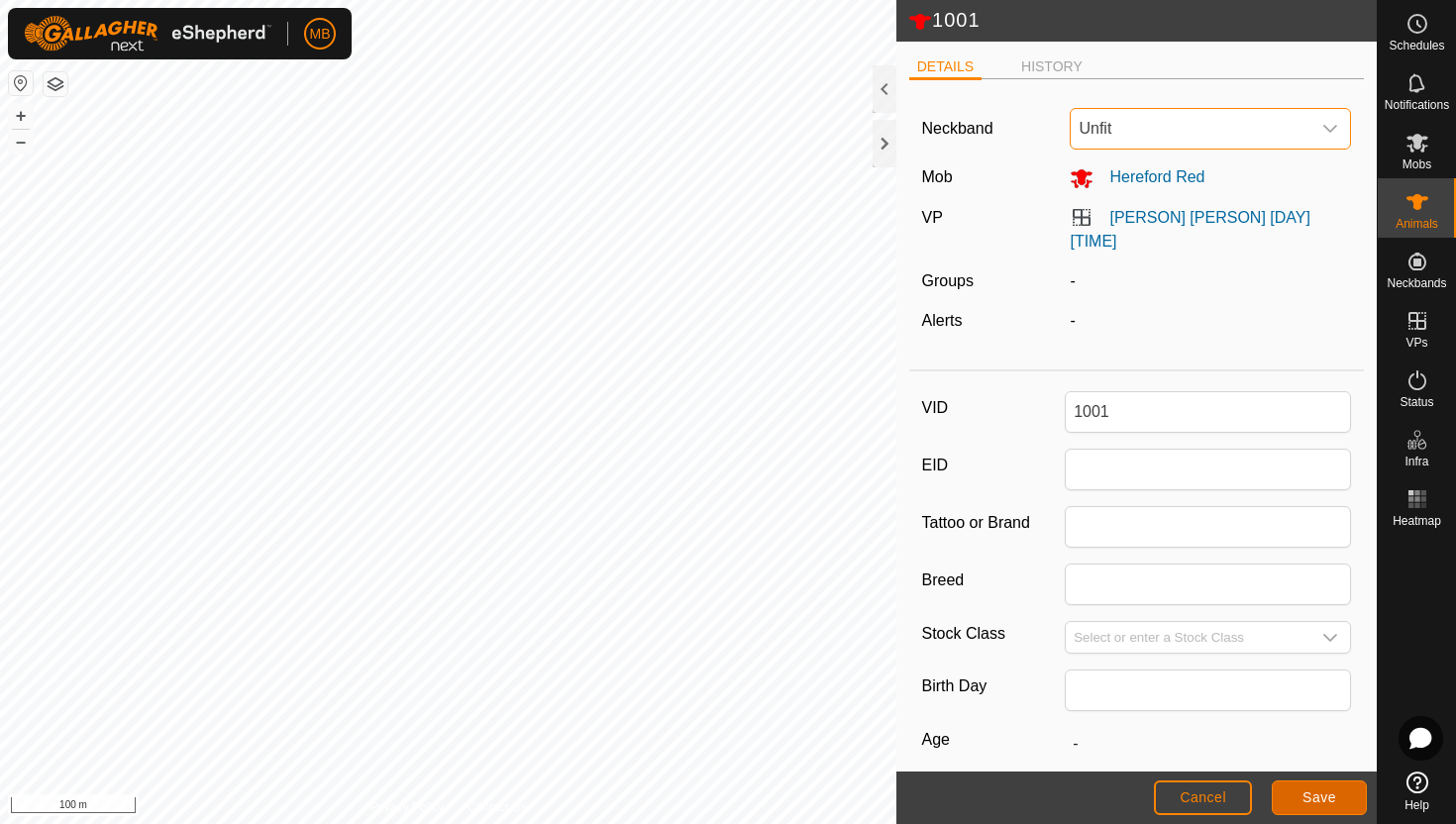 click on "Save" 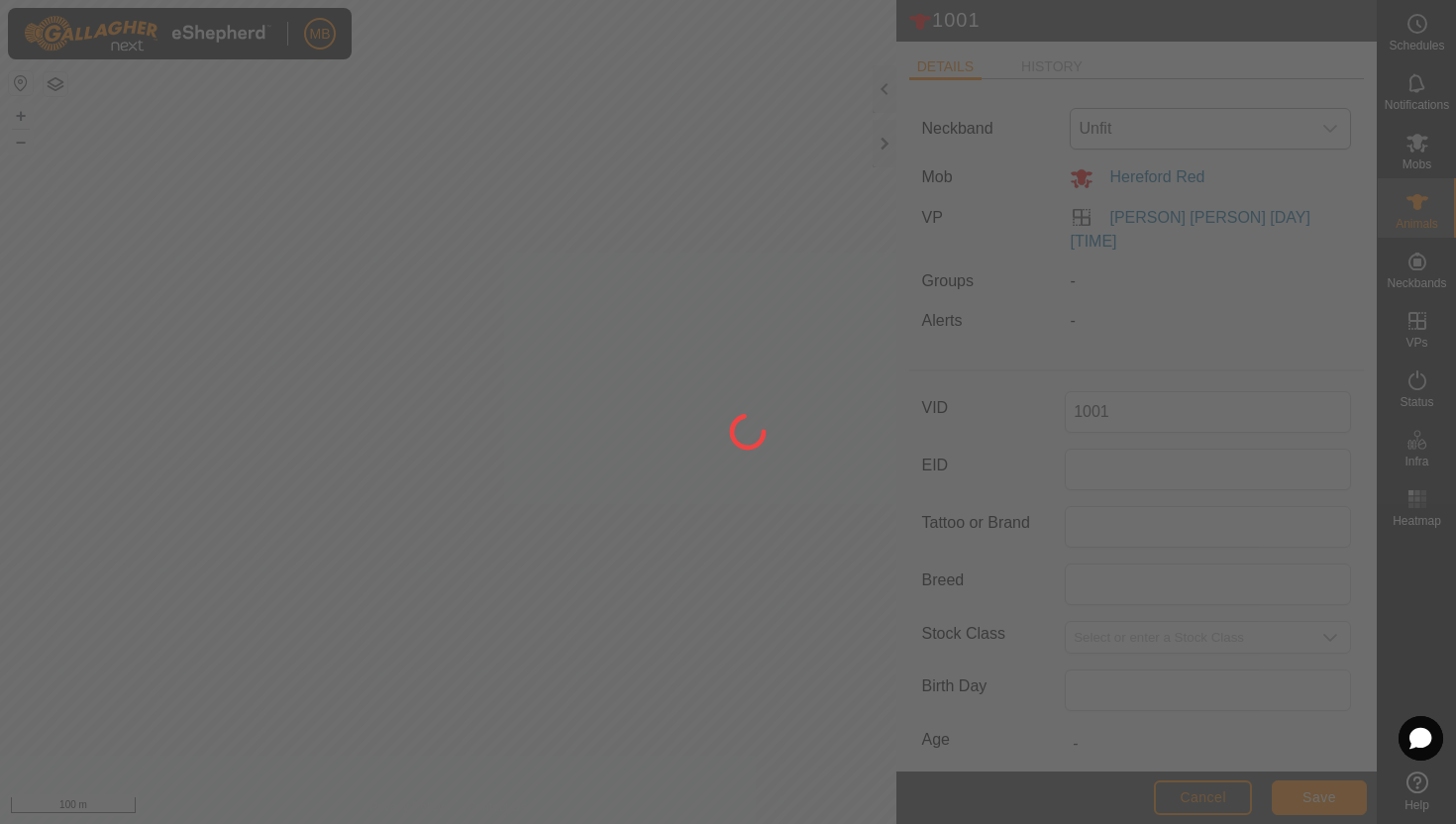 type on "-" 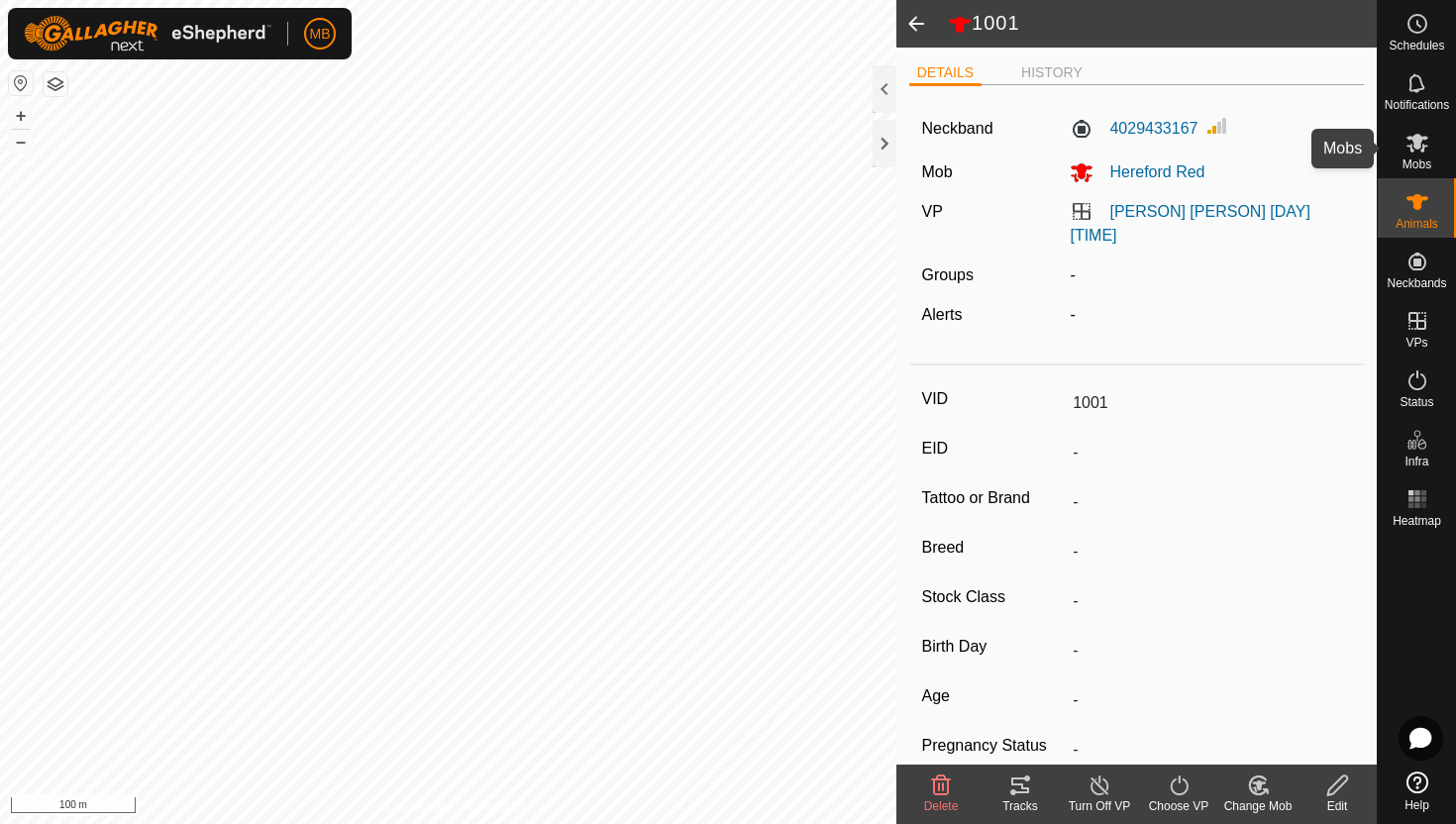 click 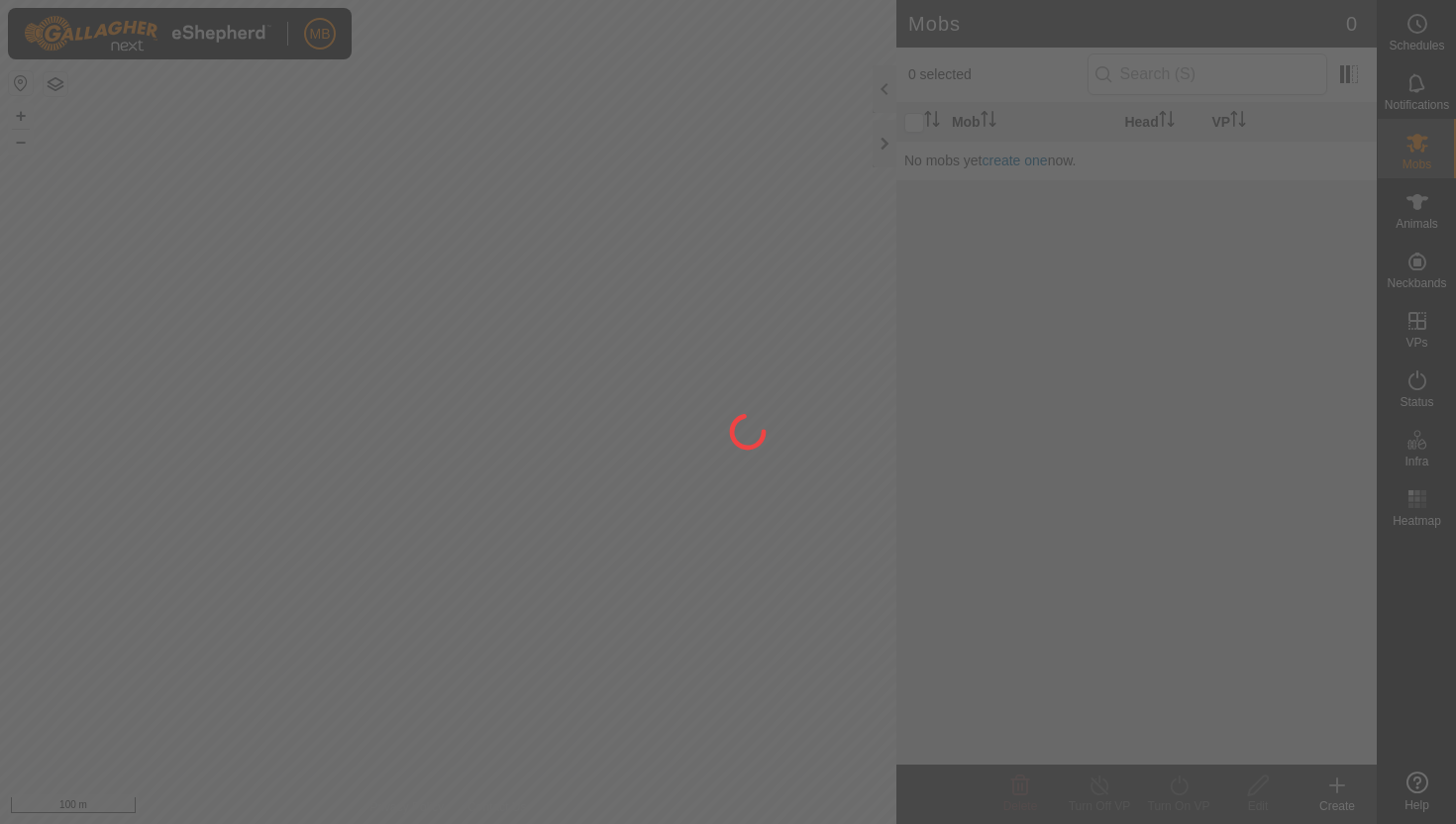 scroll, scrollTop: 0, scrollLeft: 0, axis: both 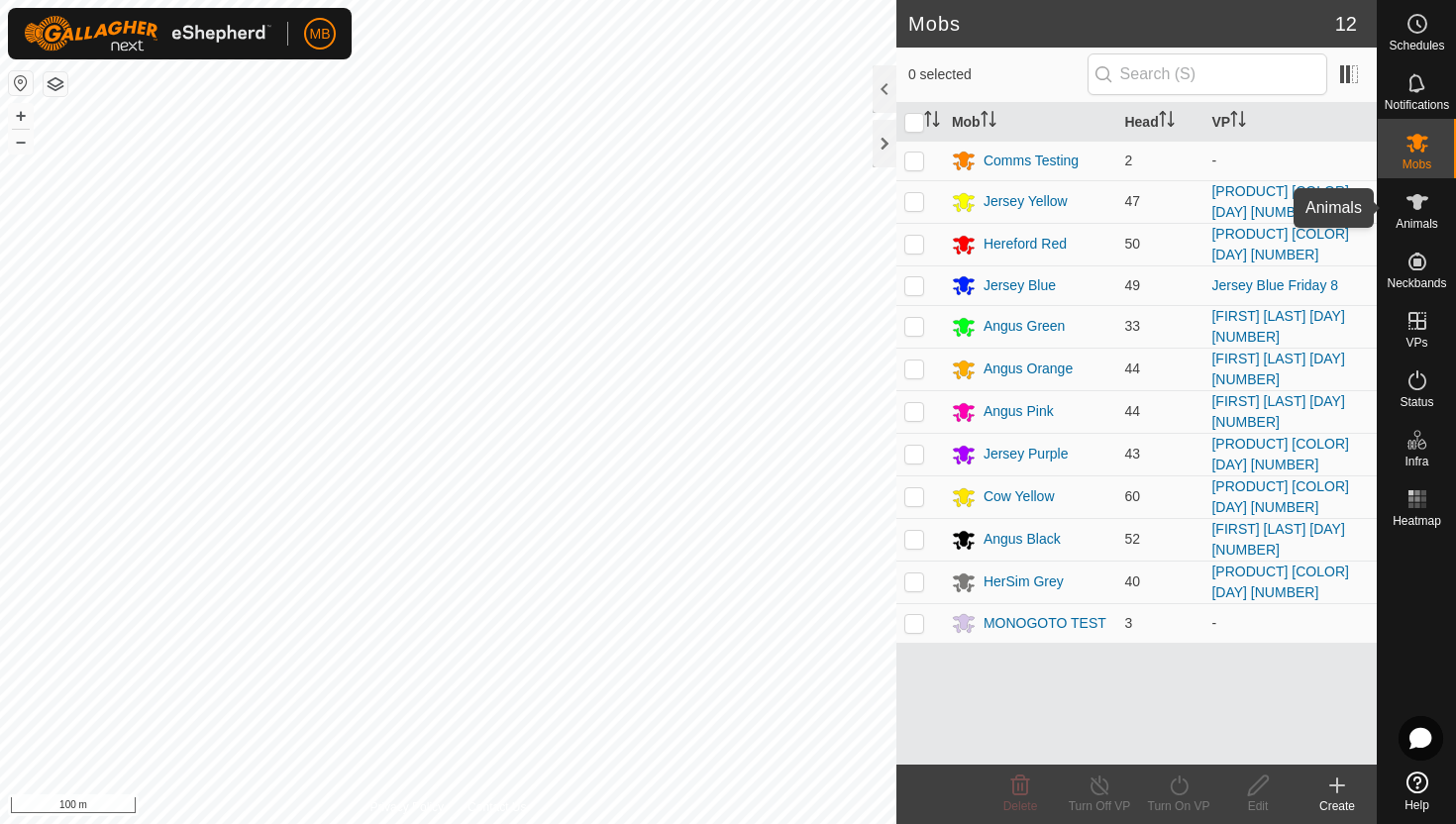 click 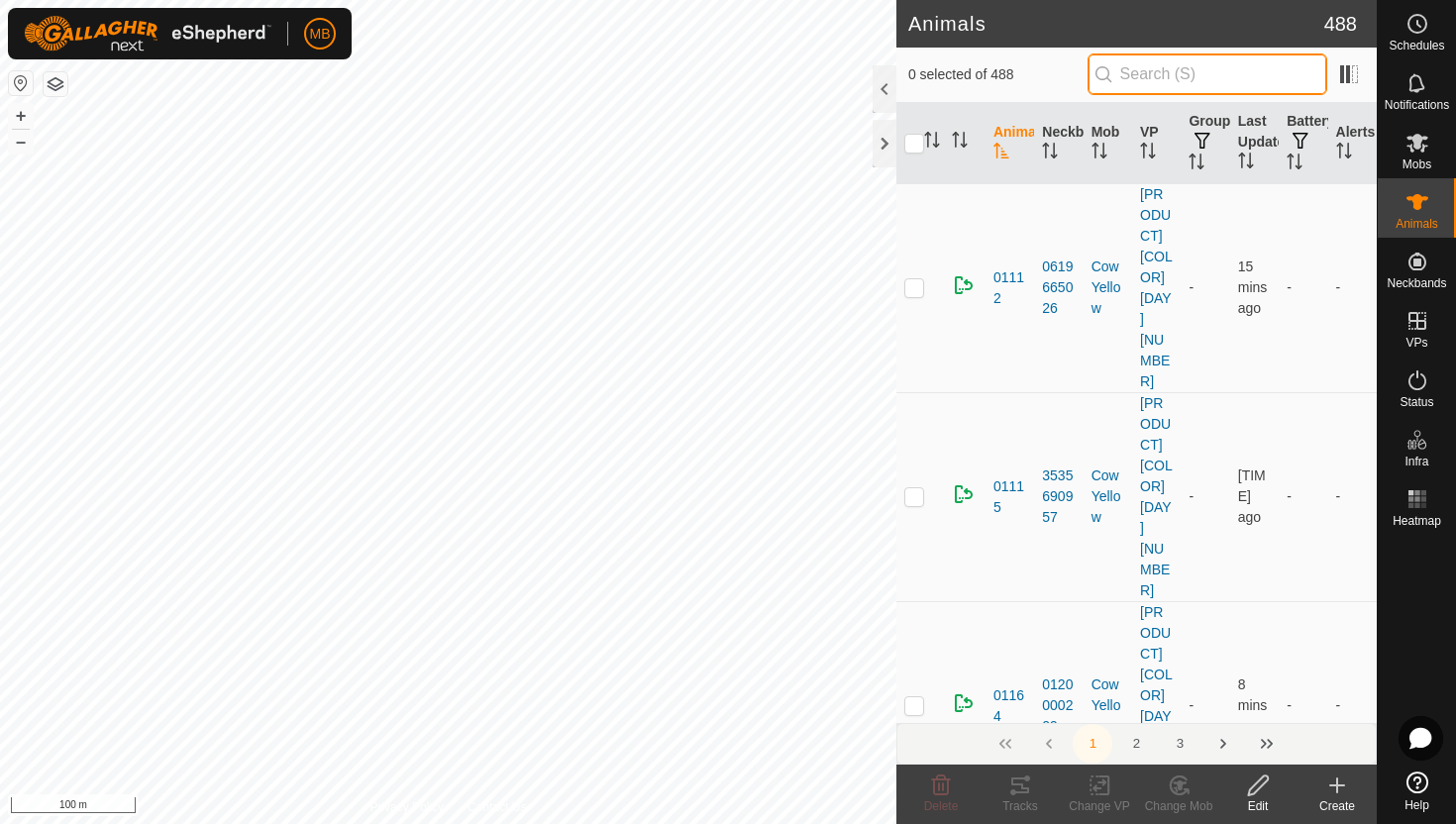 click at bounding box center (1207, 74) 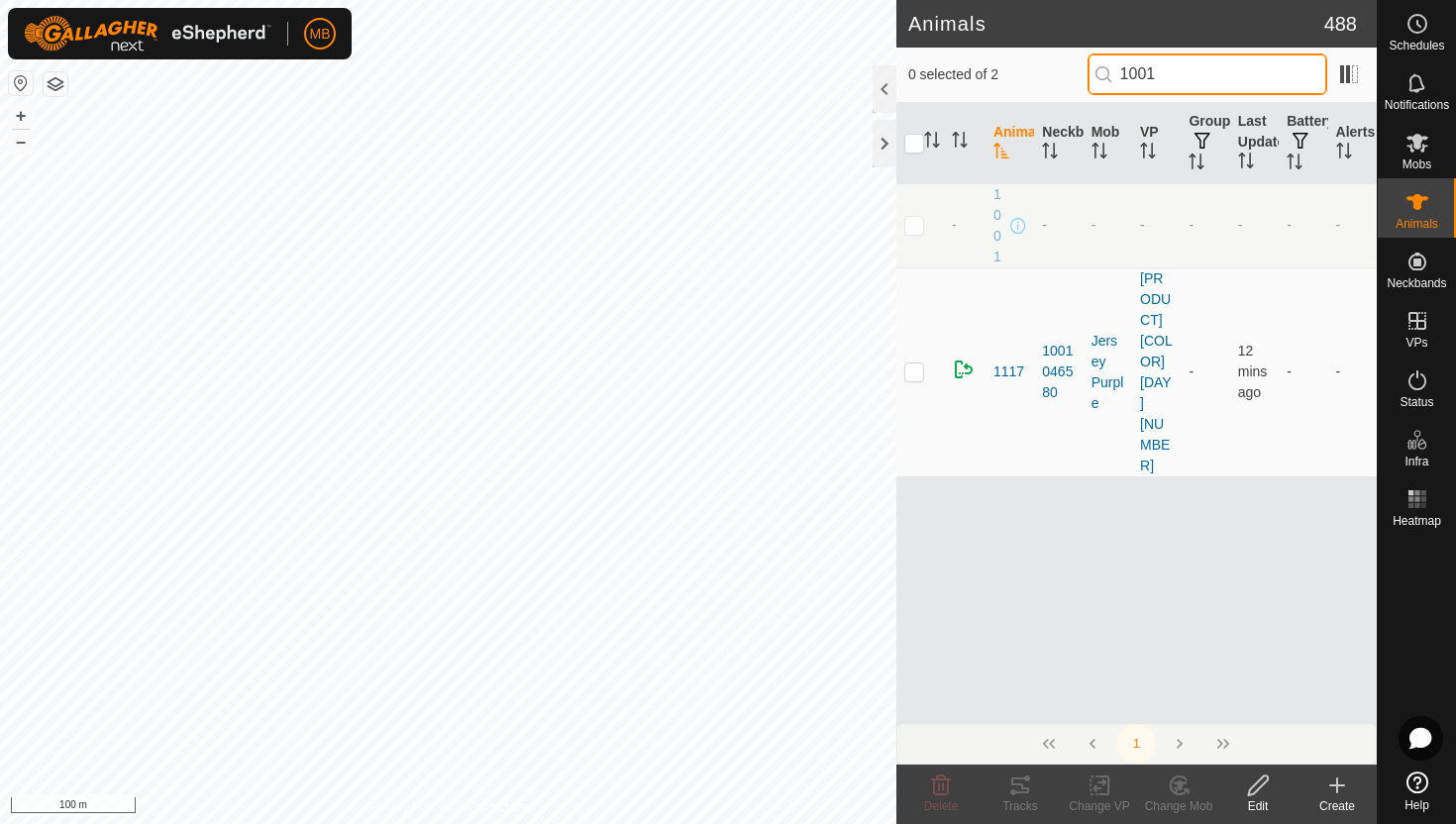 type on "1001" 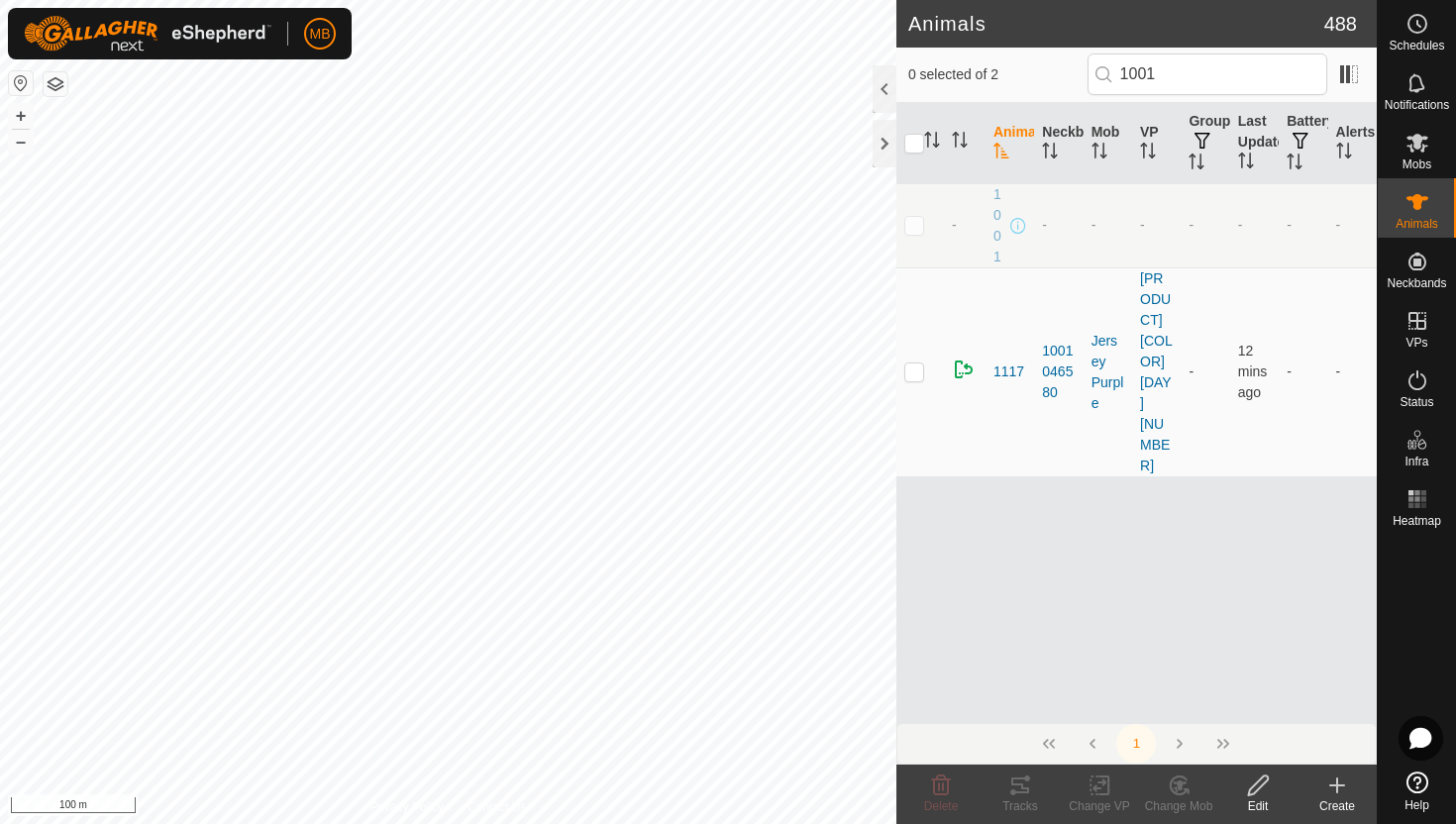 click at bounding box center [914, 225] 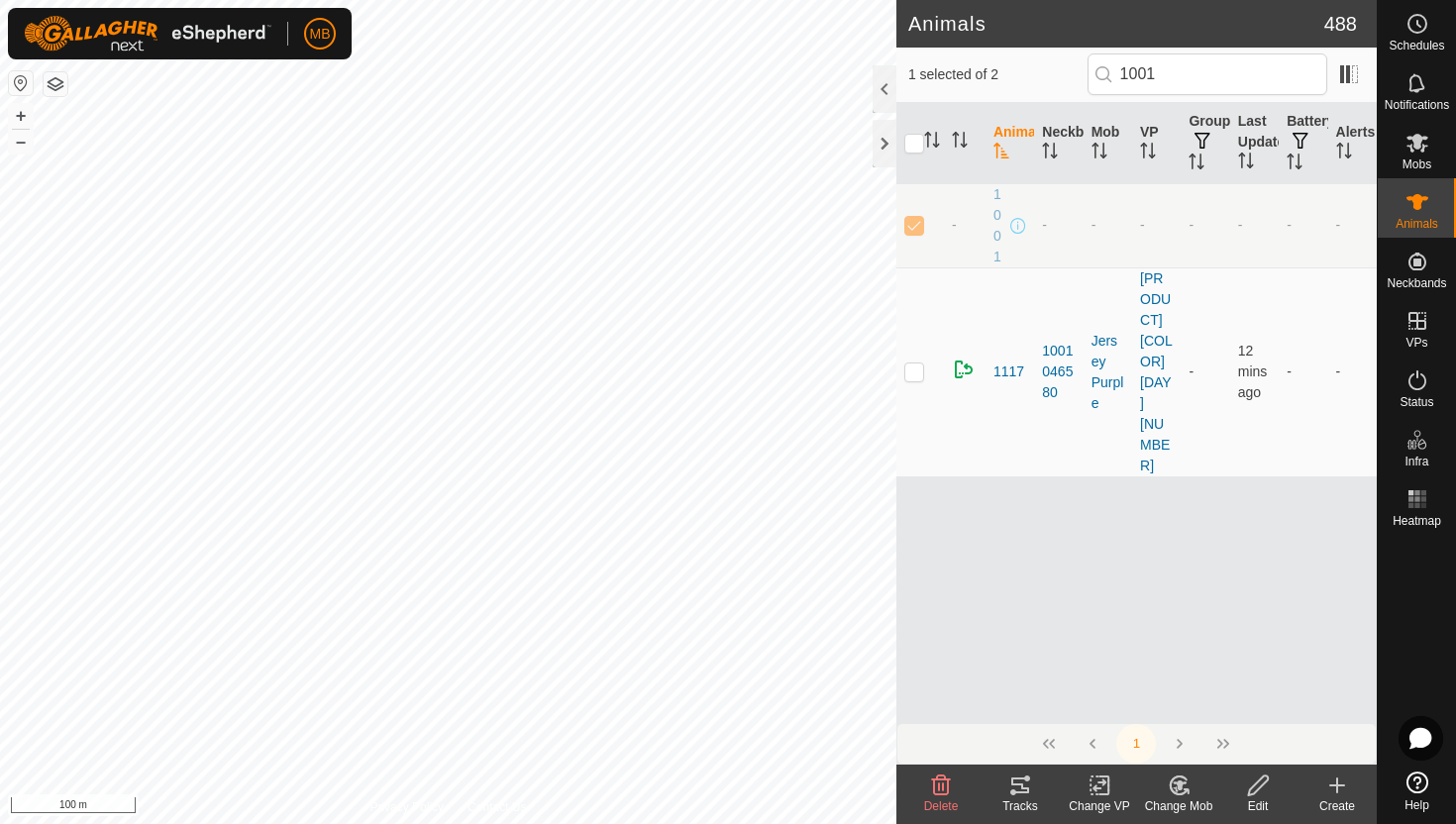 click 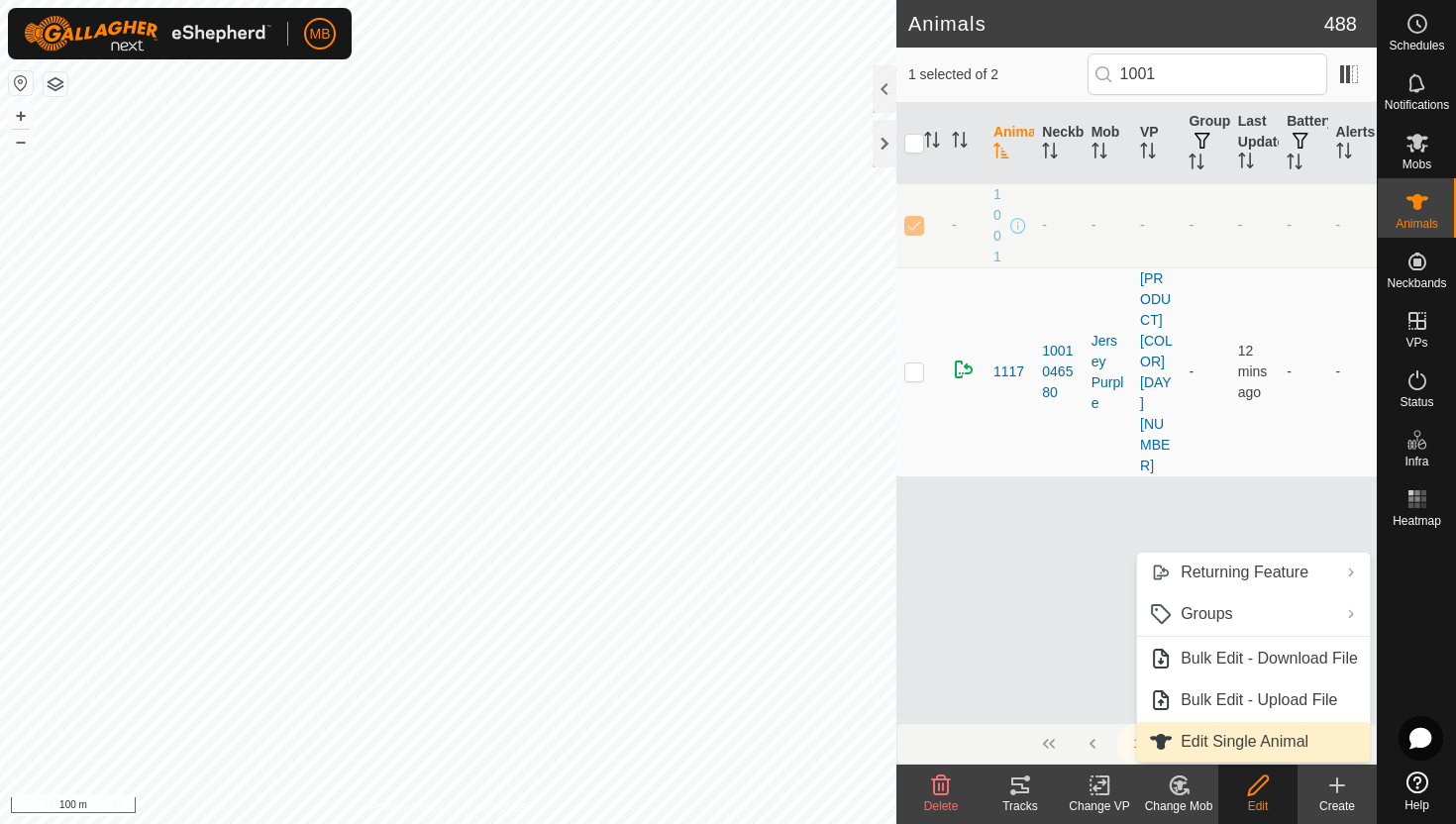 click on "Edit Single Animal" at bounding box center (1253, 742) 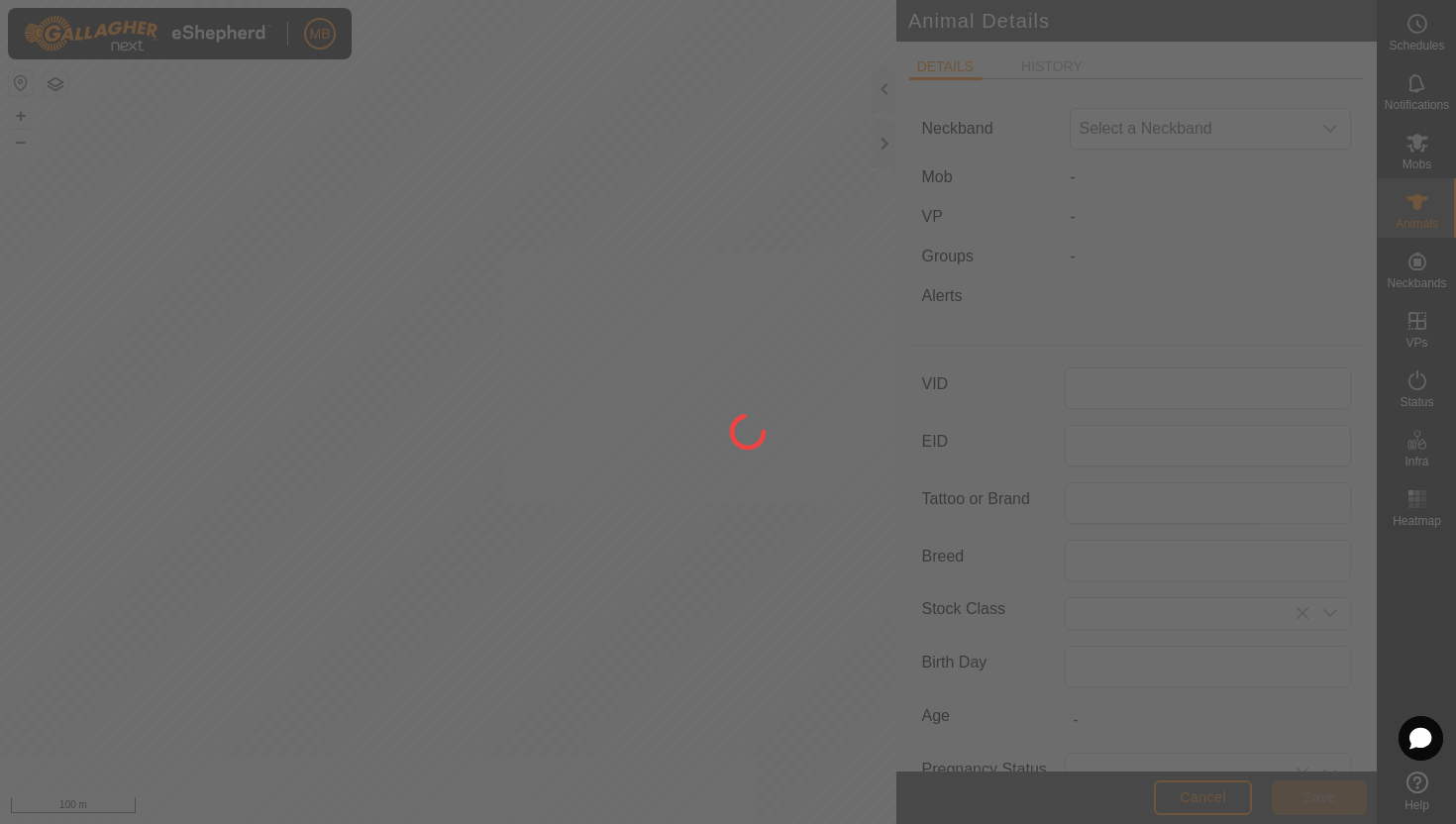 type on "1001" 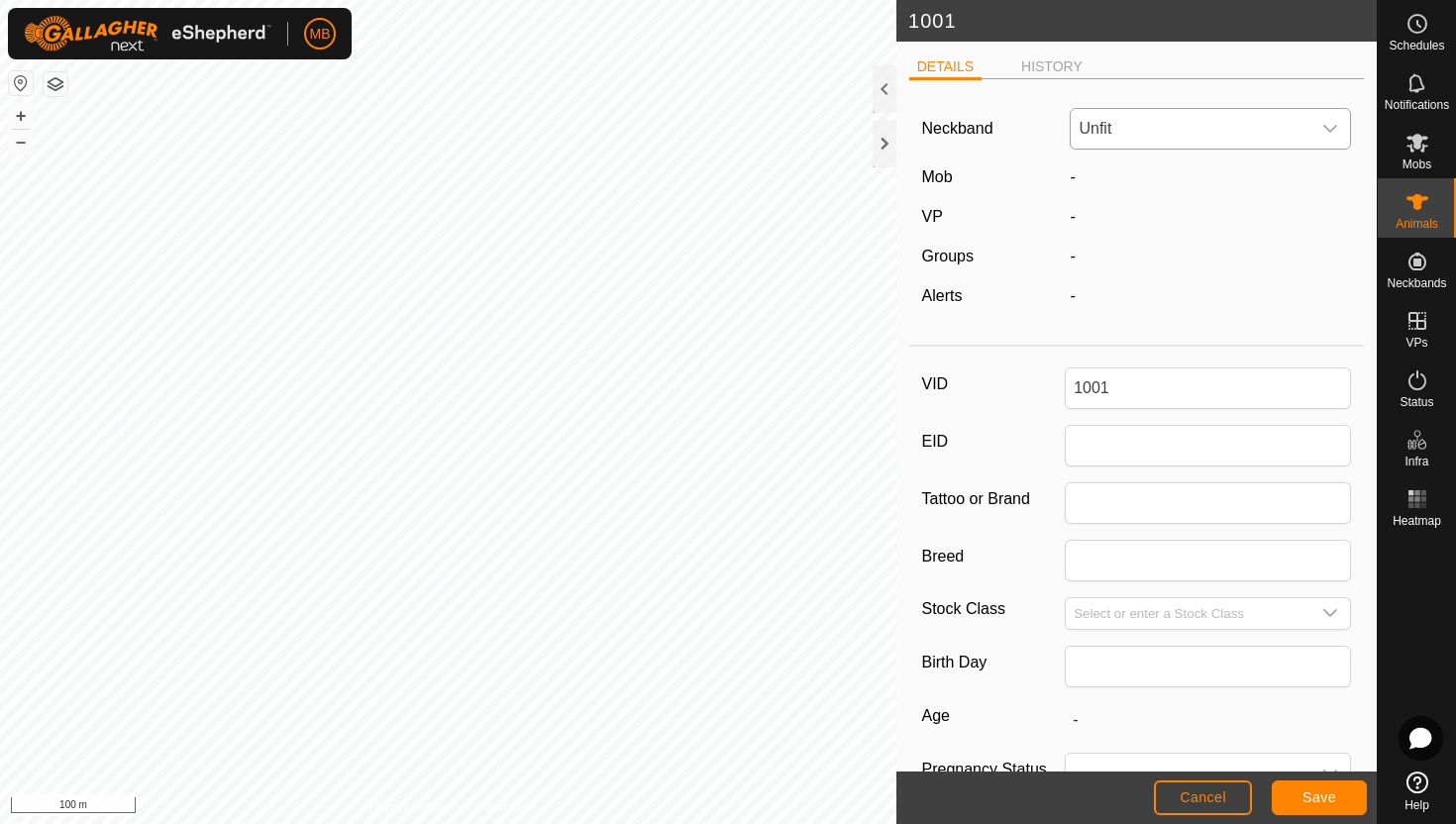 click at bounding box center [1330, 129] 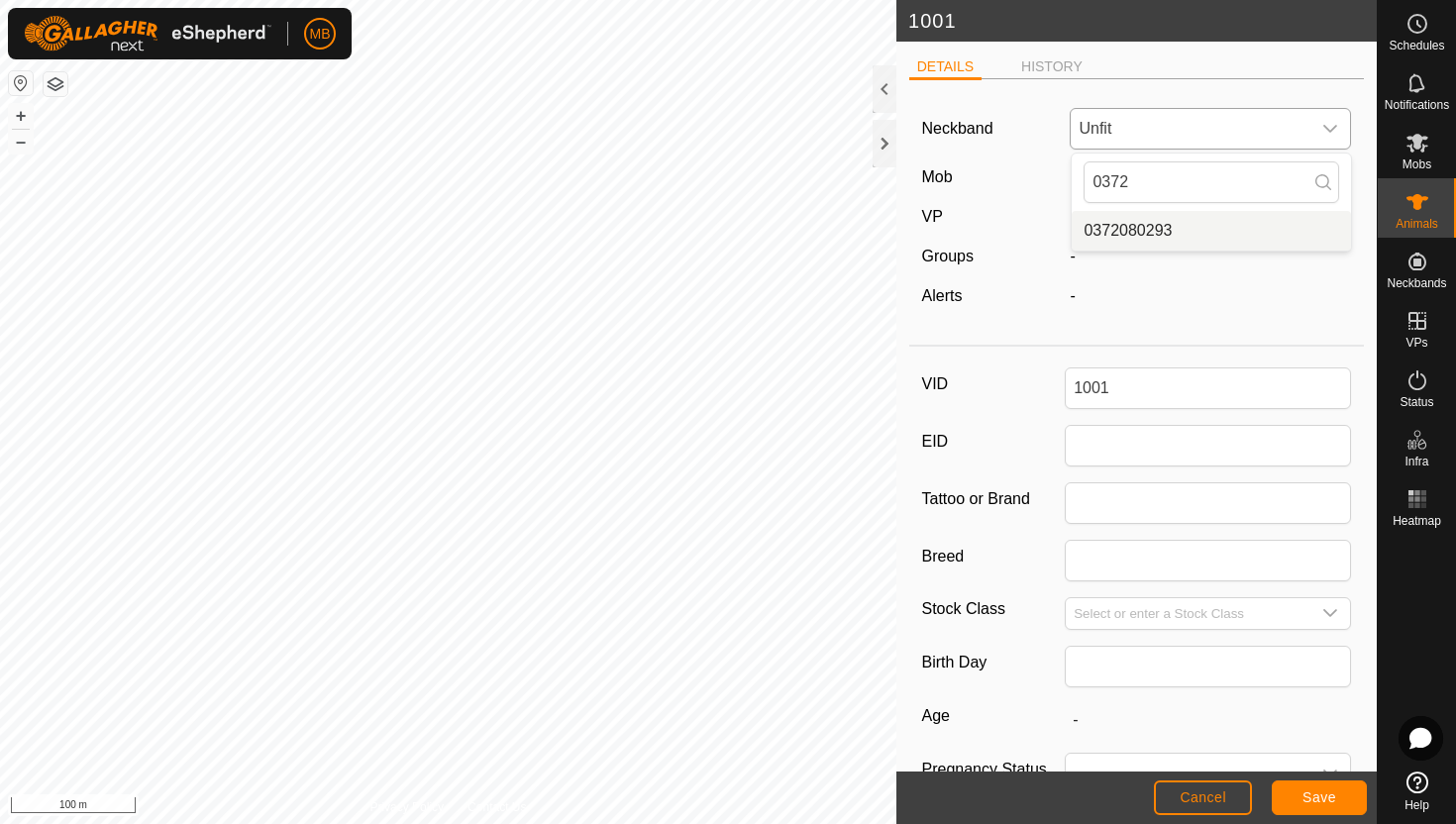 type on "0372" 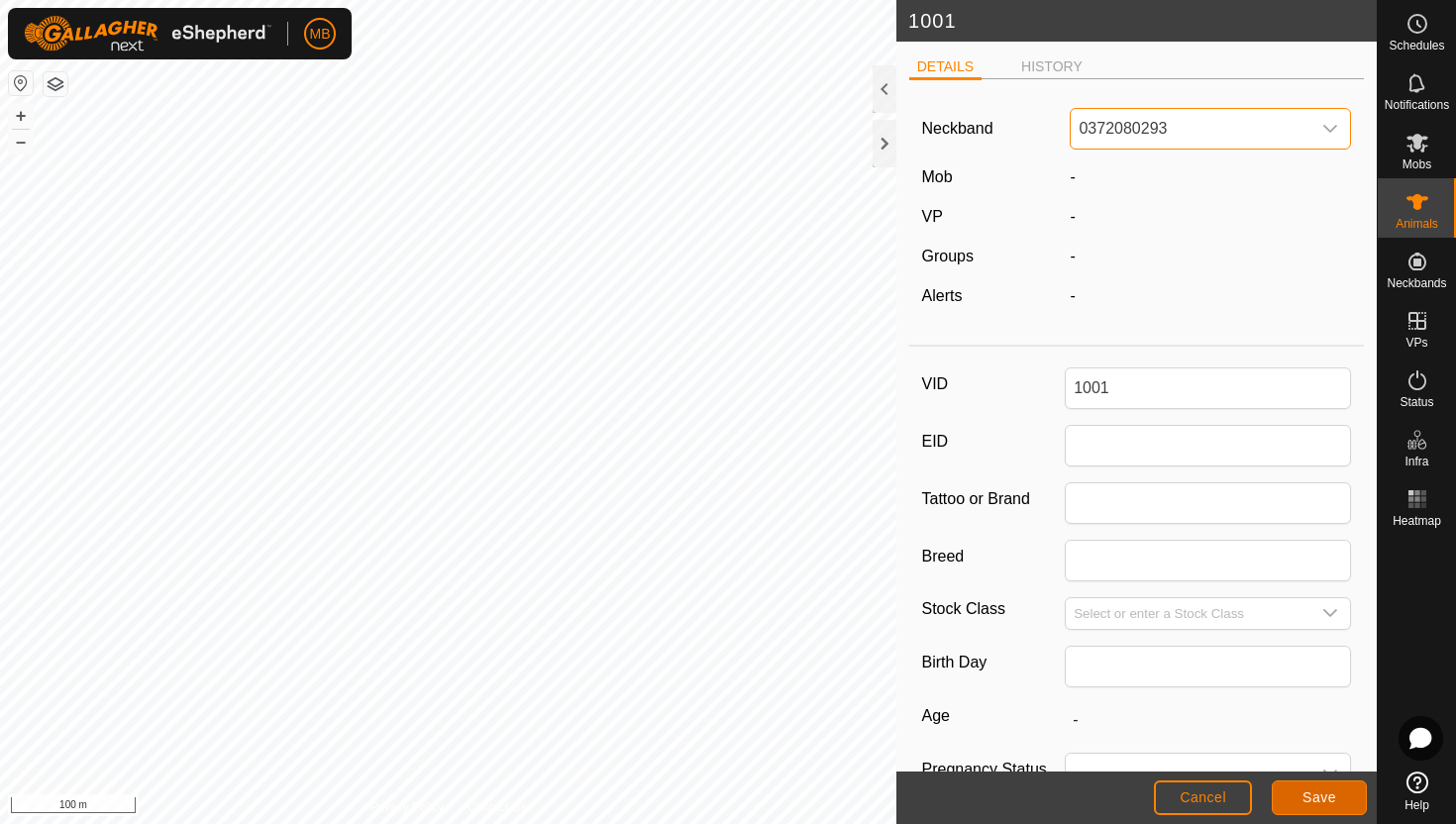 click on "Save" 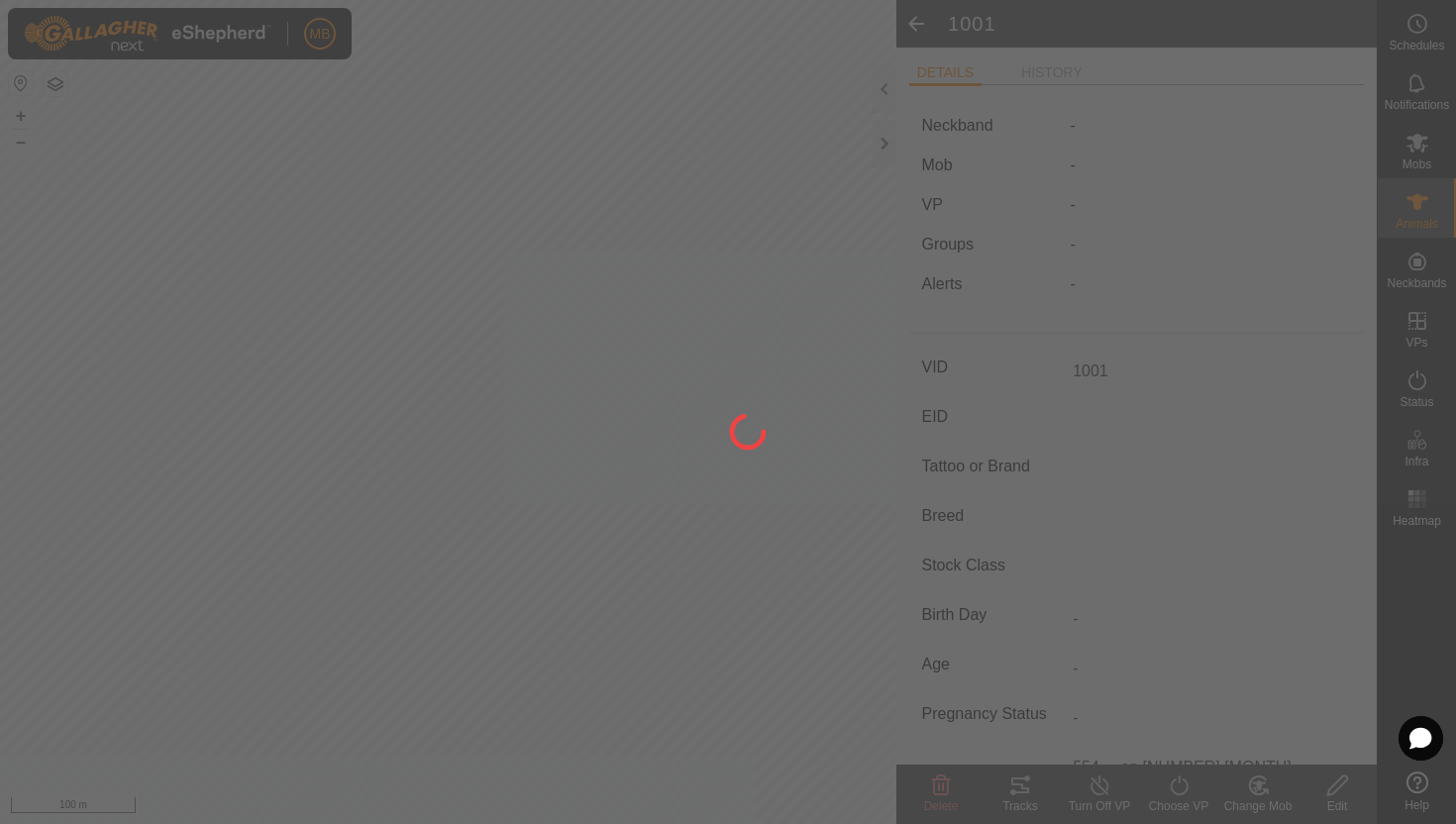 type on "-" 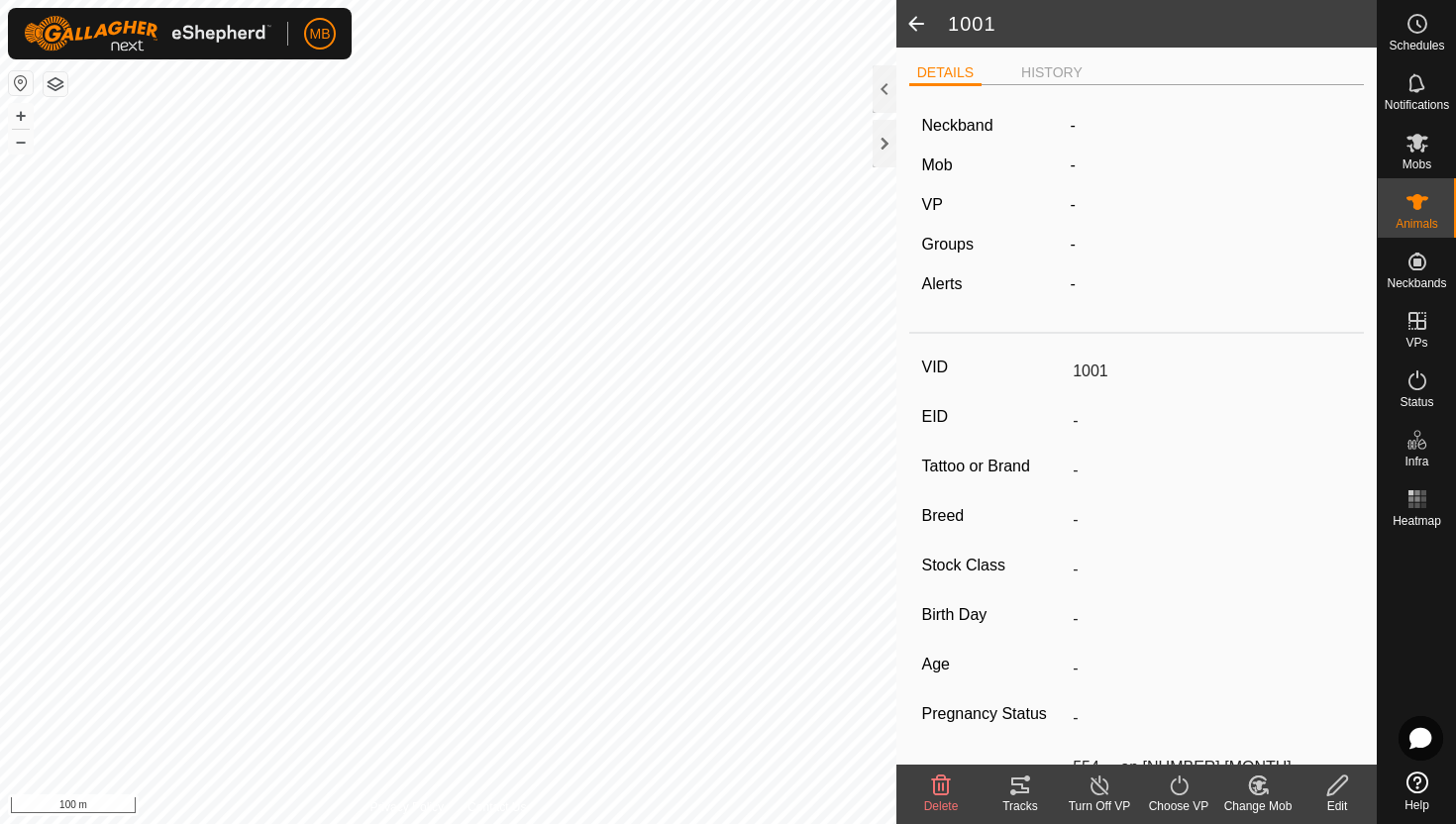 click 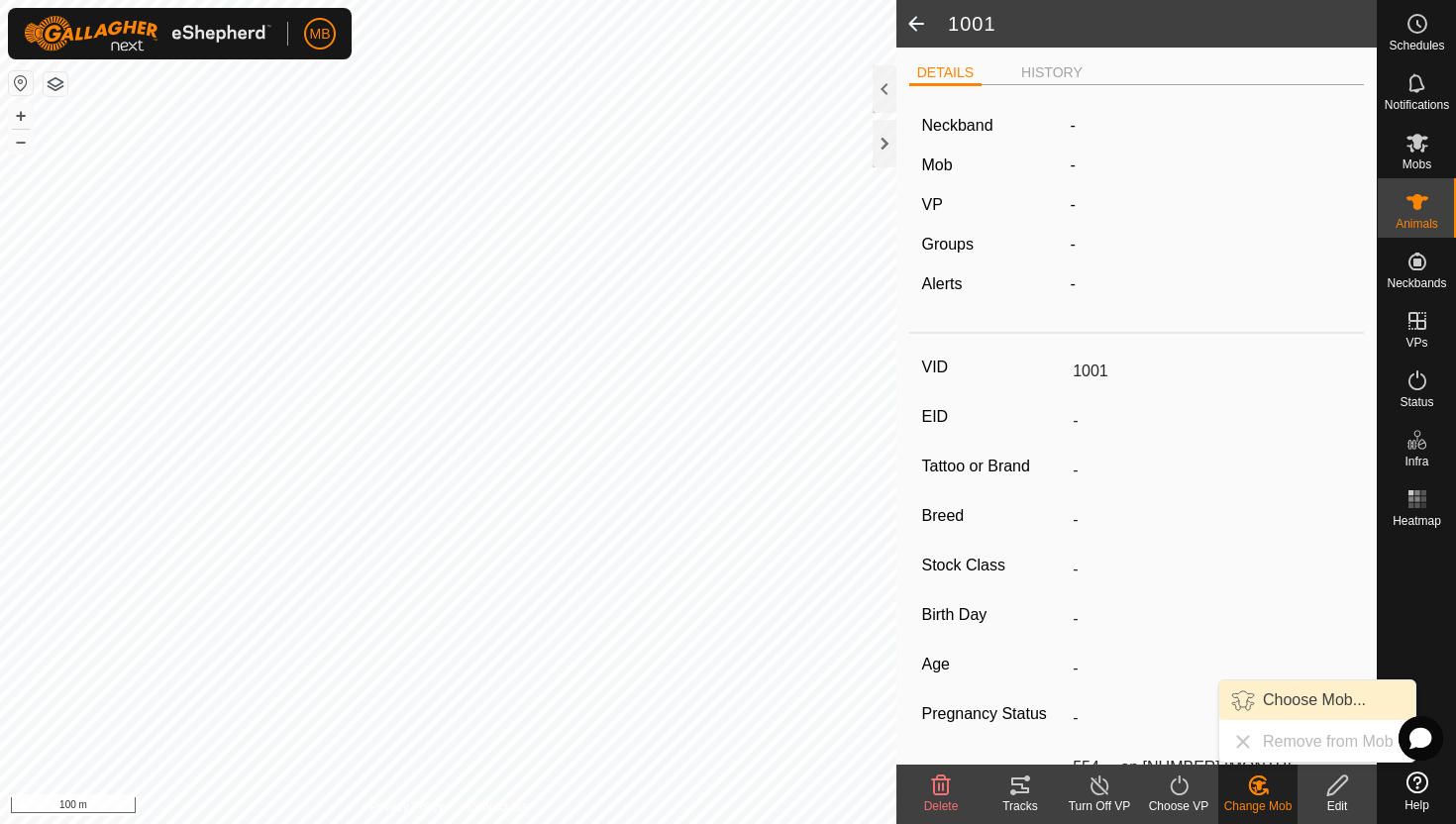 click on "Choose Mob..." at bounding box center (1317, 700) 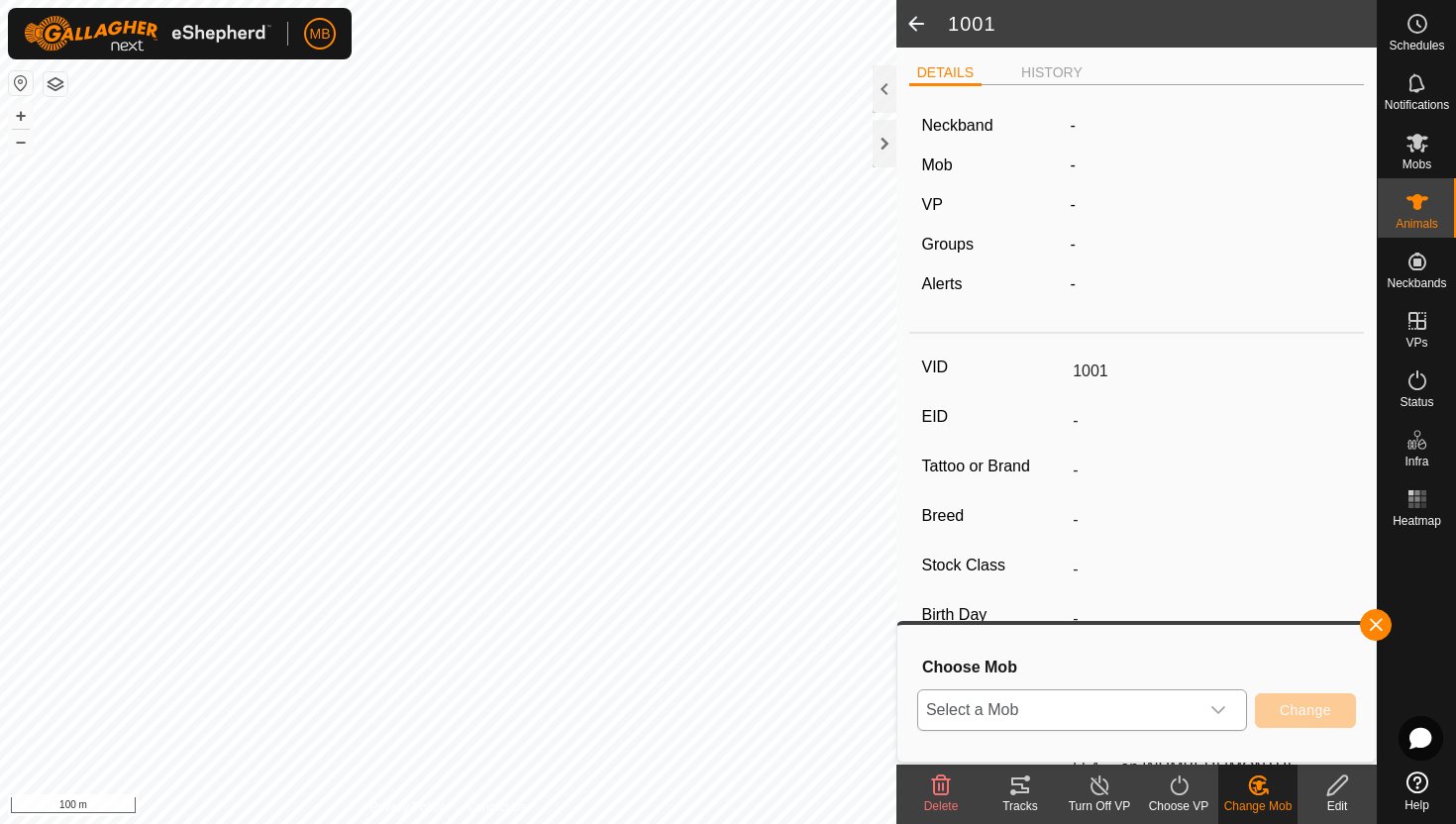 click 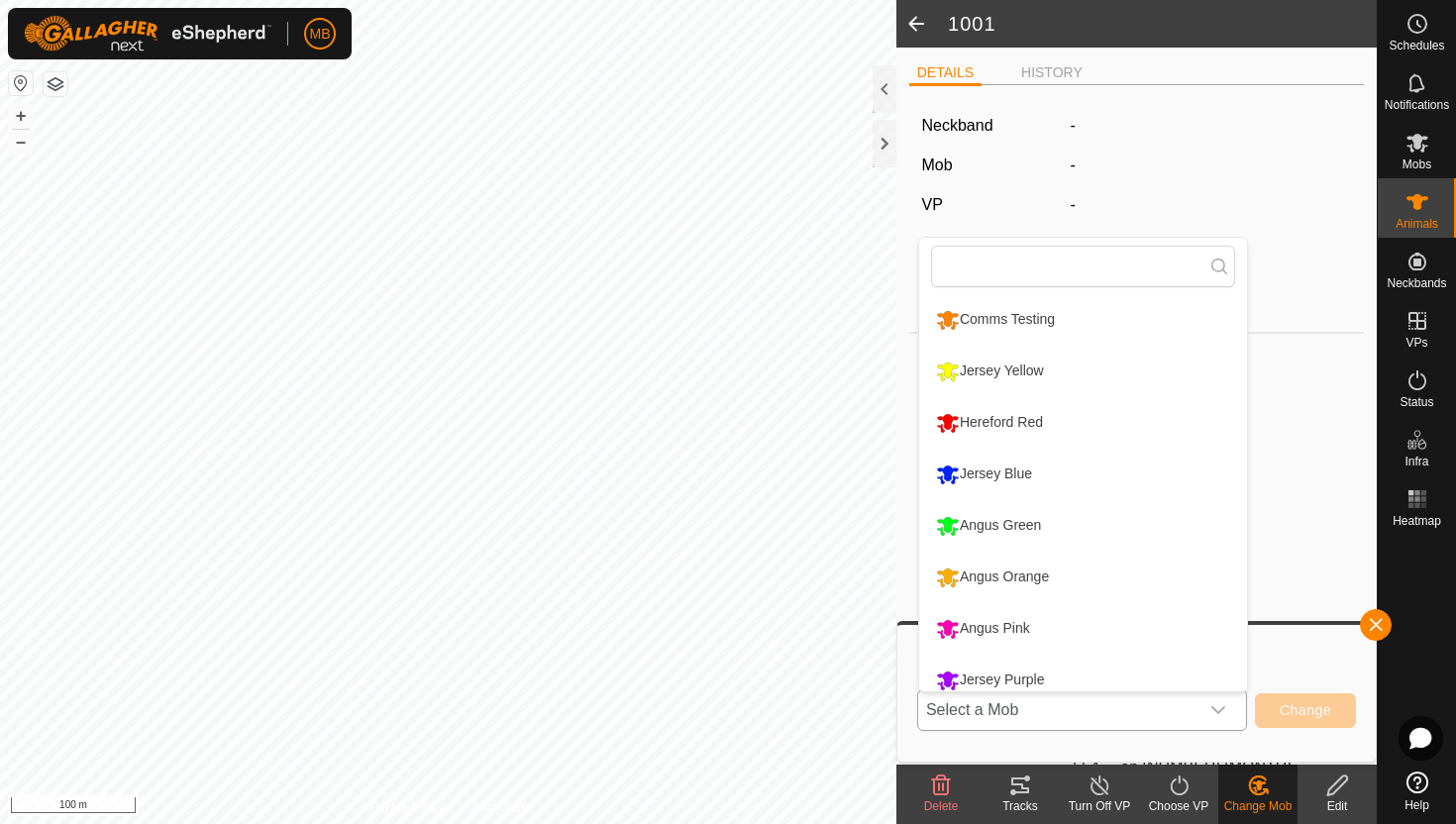 scroll, scrollTop: 14, scrollLeft: 0, axis: vertical 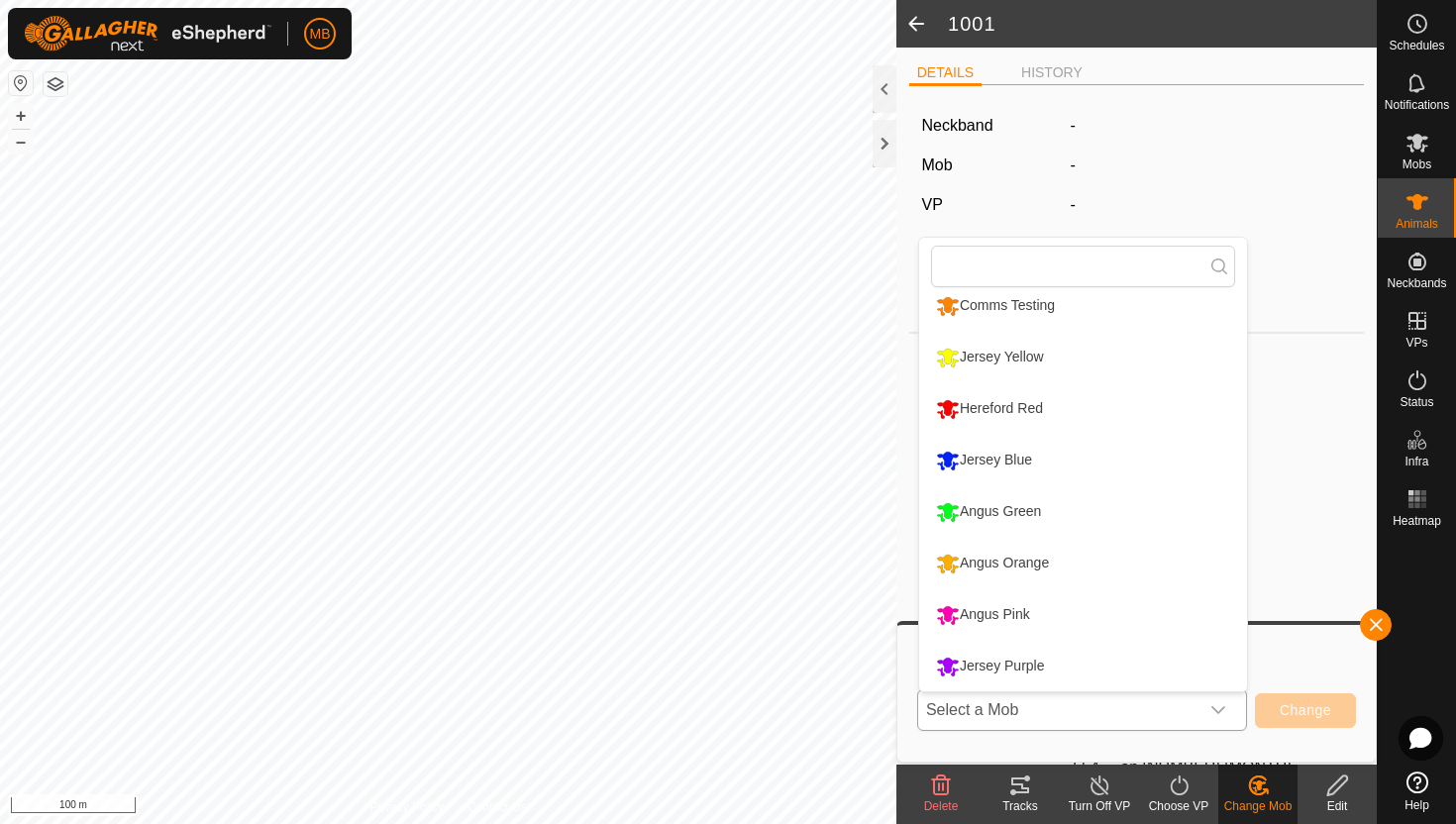 click on "Hereford Red" at bounding box center [1083, 409] 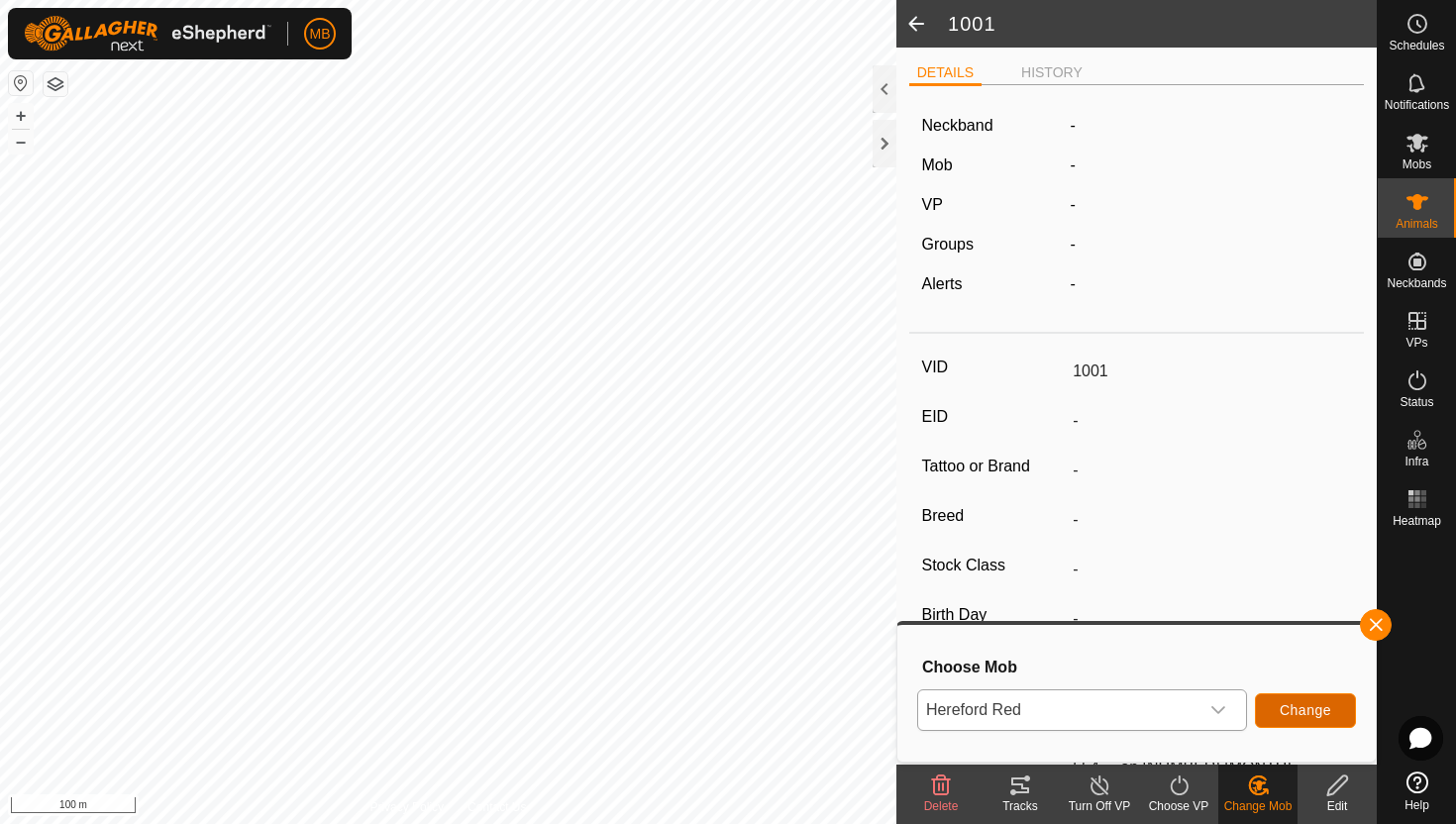 click on "Change" at bounding box center (1305, 710) 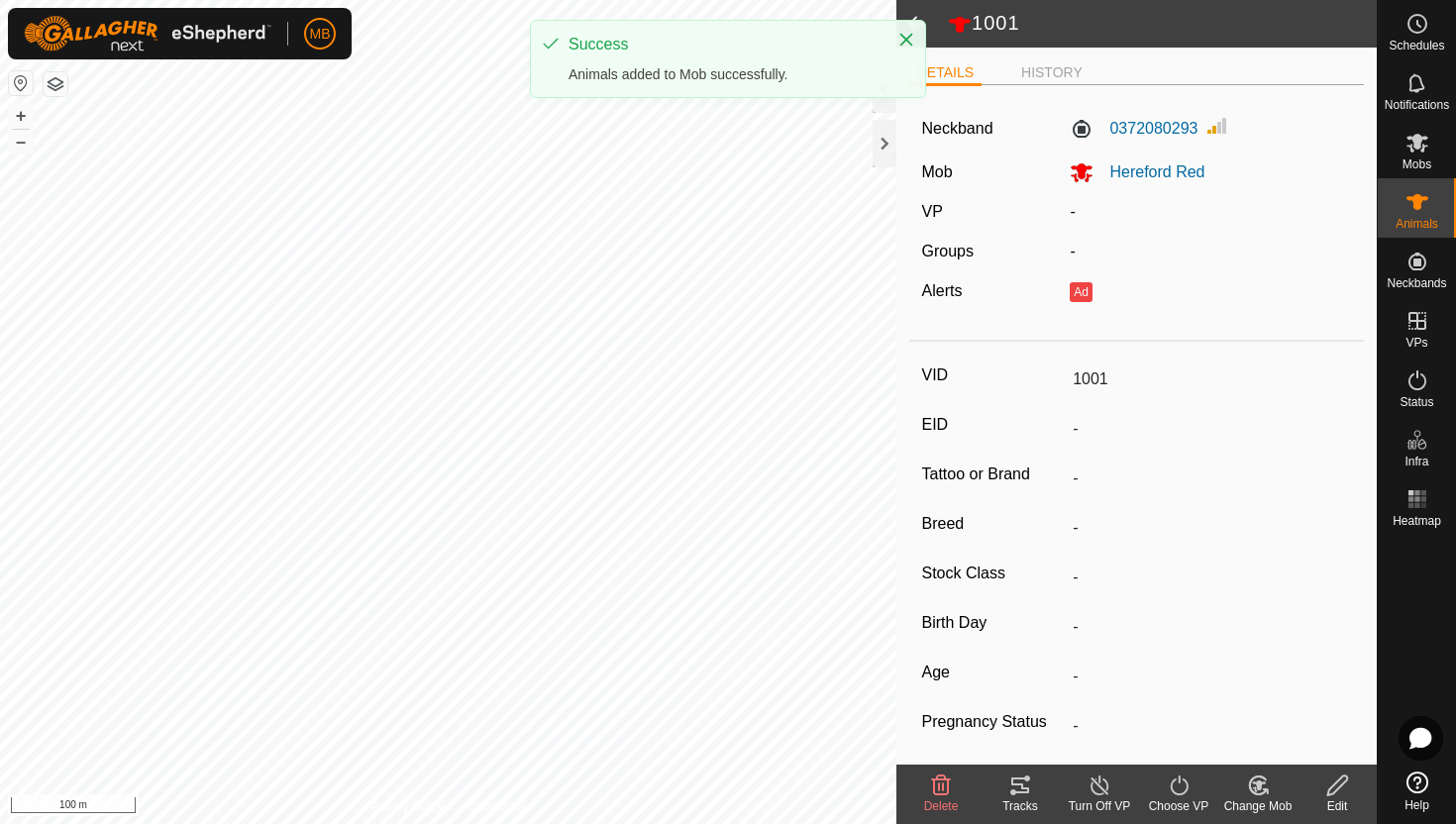 click 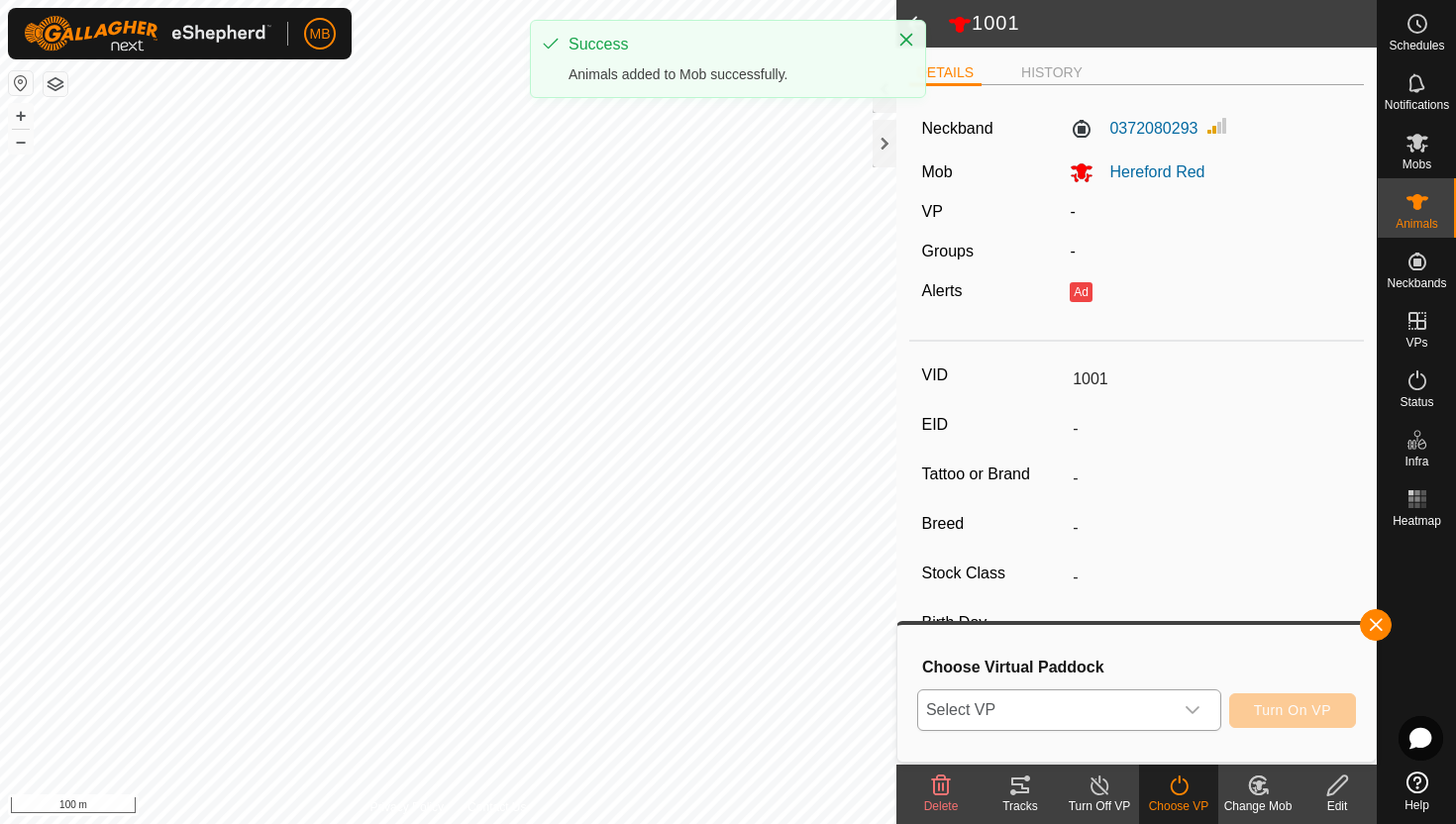 click 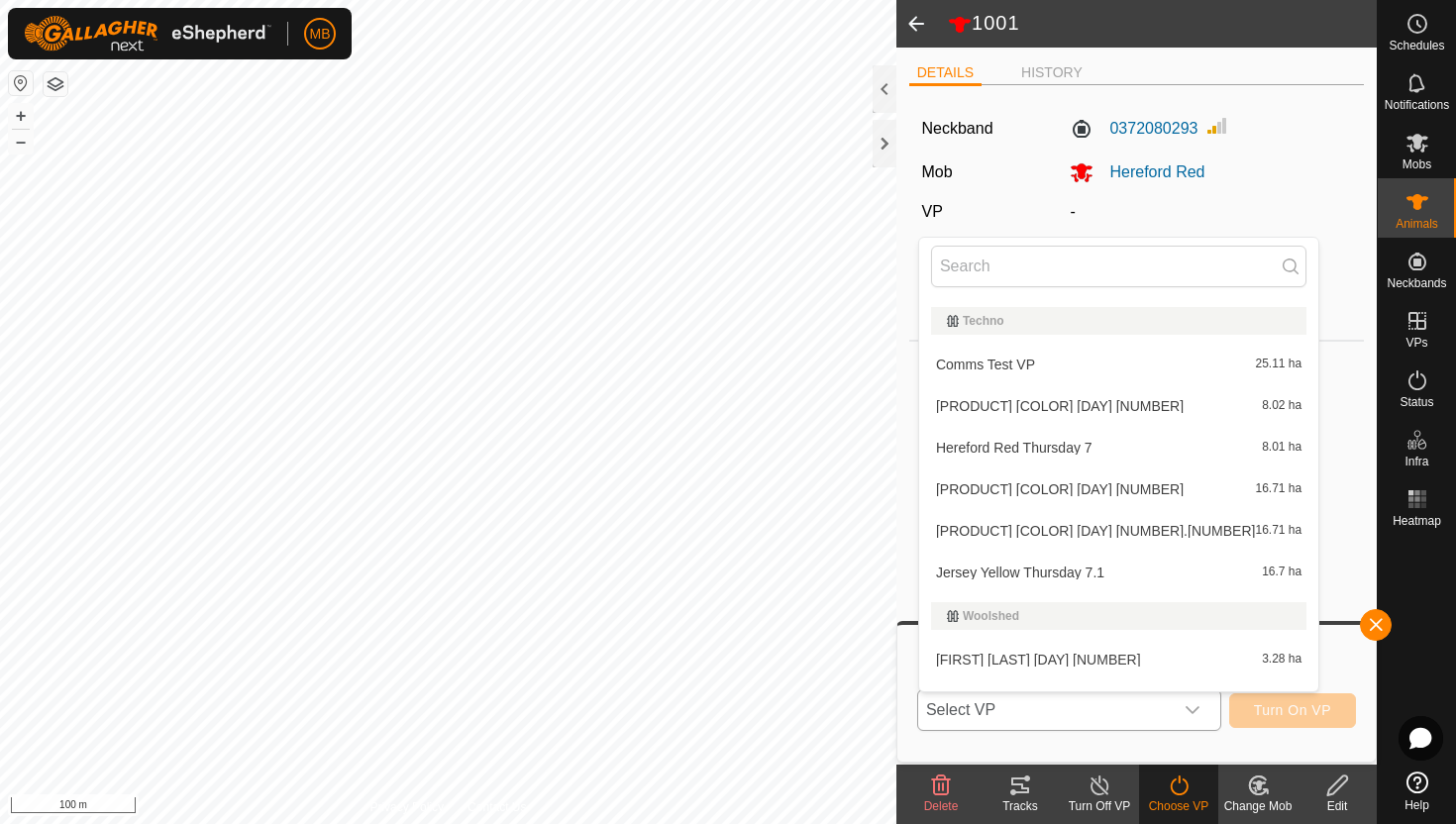 scroll, scrollTop: 589, scrollLeft: 0, axis: vertical 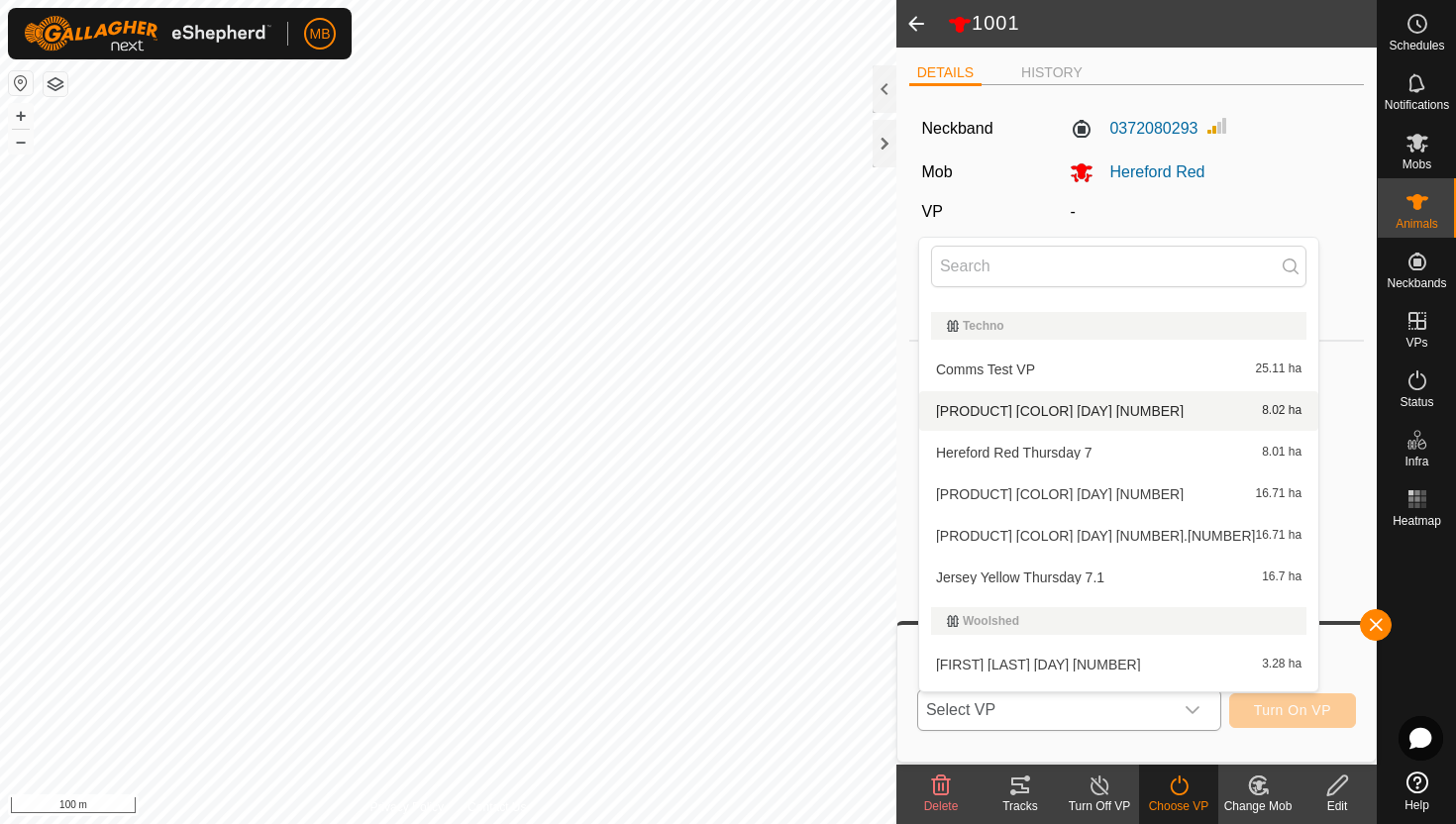 click on "Hereford Red Friday 8  8.02 ha" at bounding box center (1118, 411) 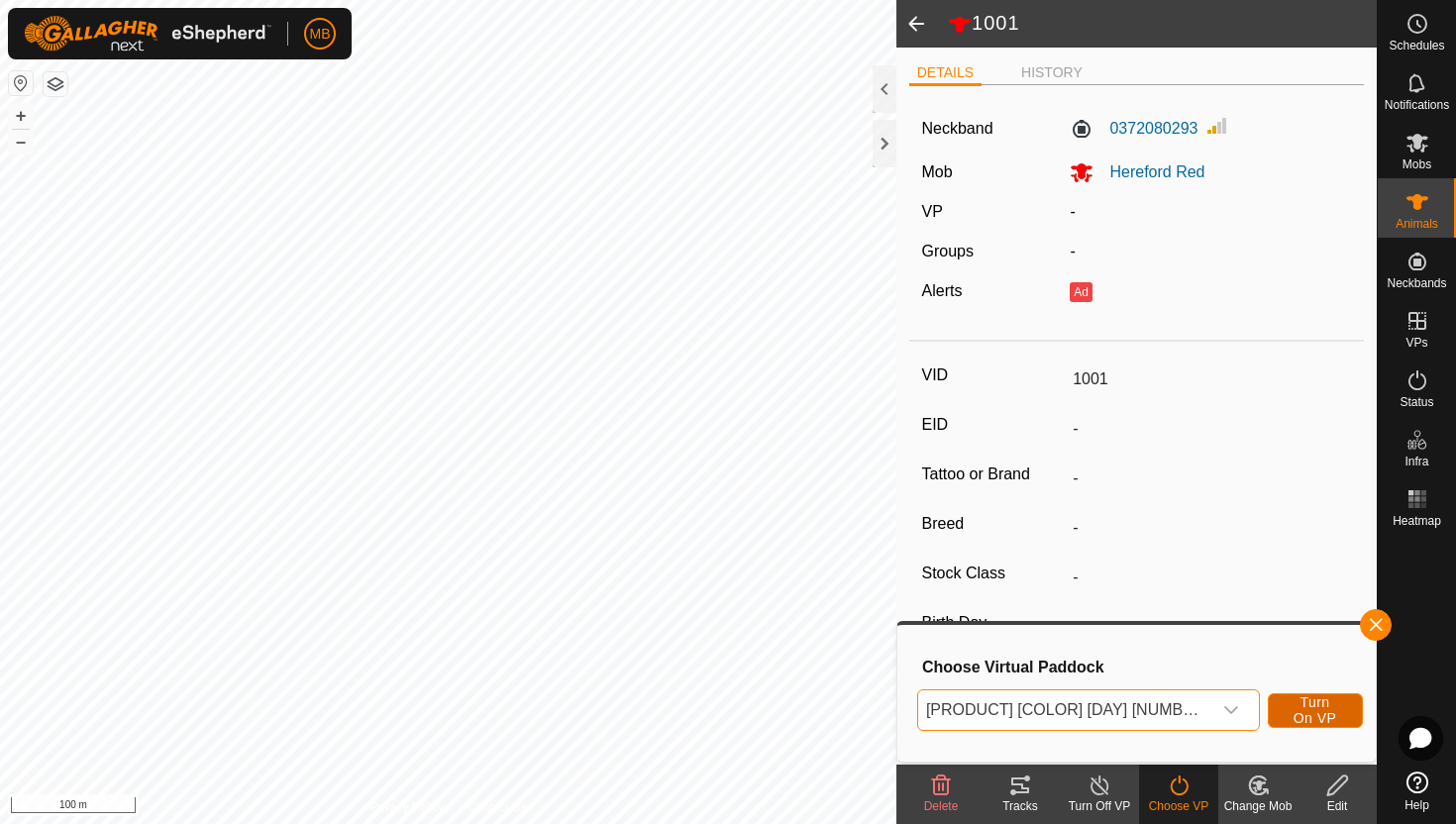 click on "Turn On VP" at bounding box center [1315, 710] 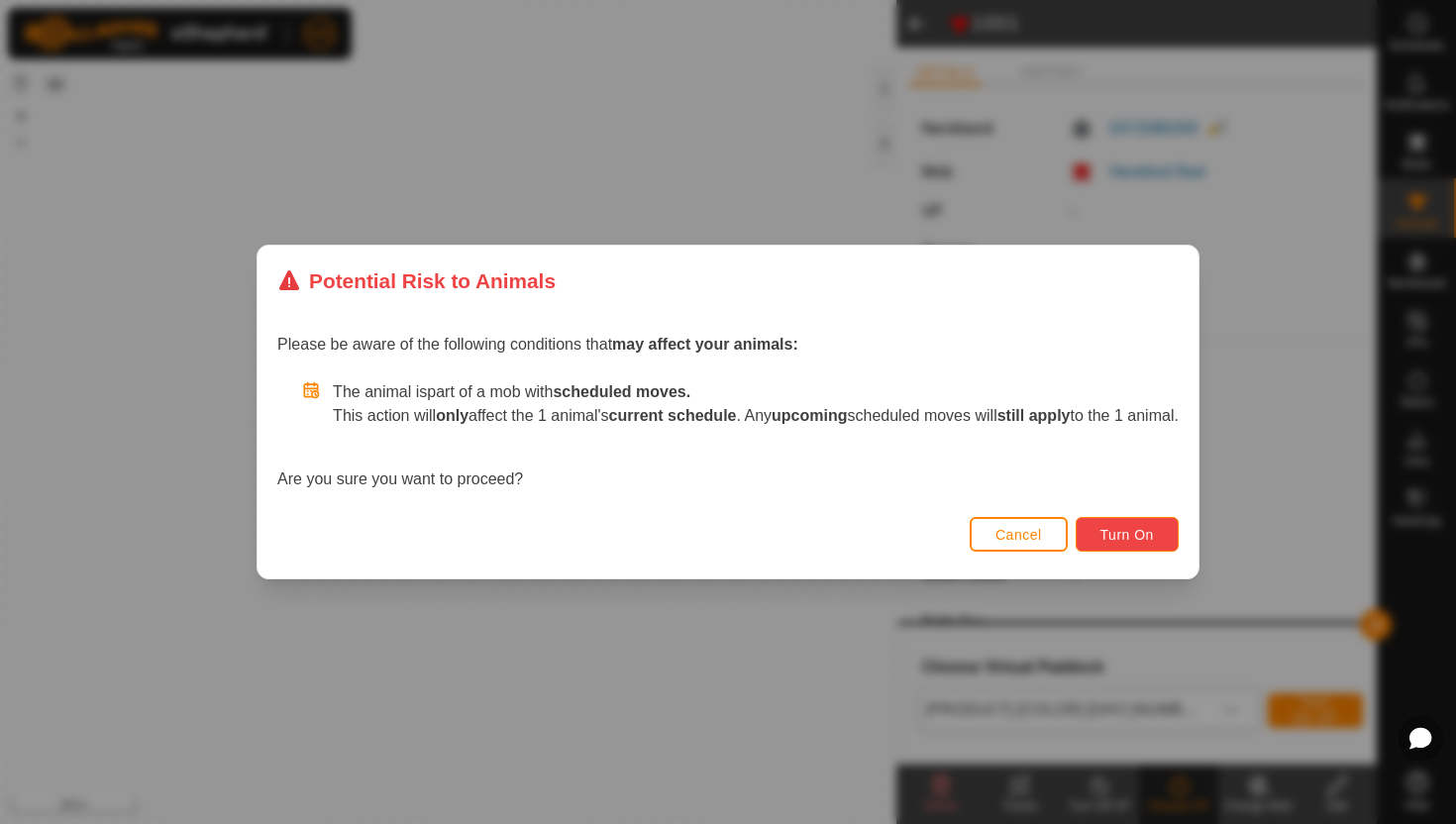 click on "Turn On" at bounding box center [1127, 535] 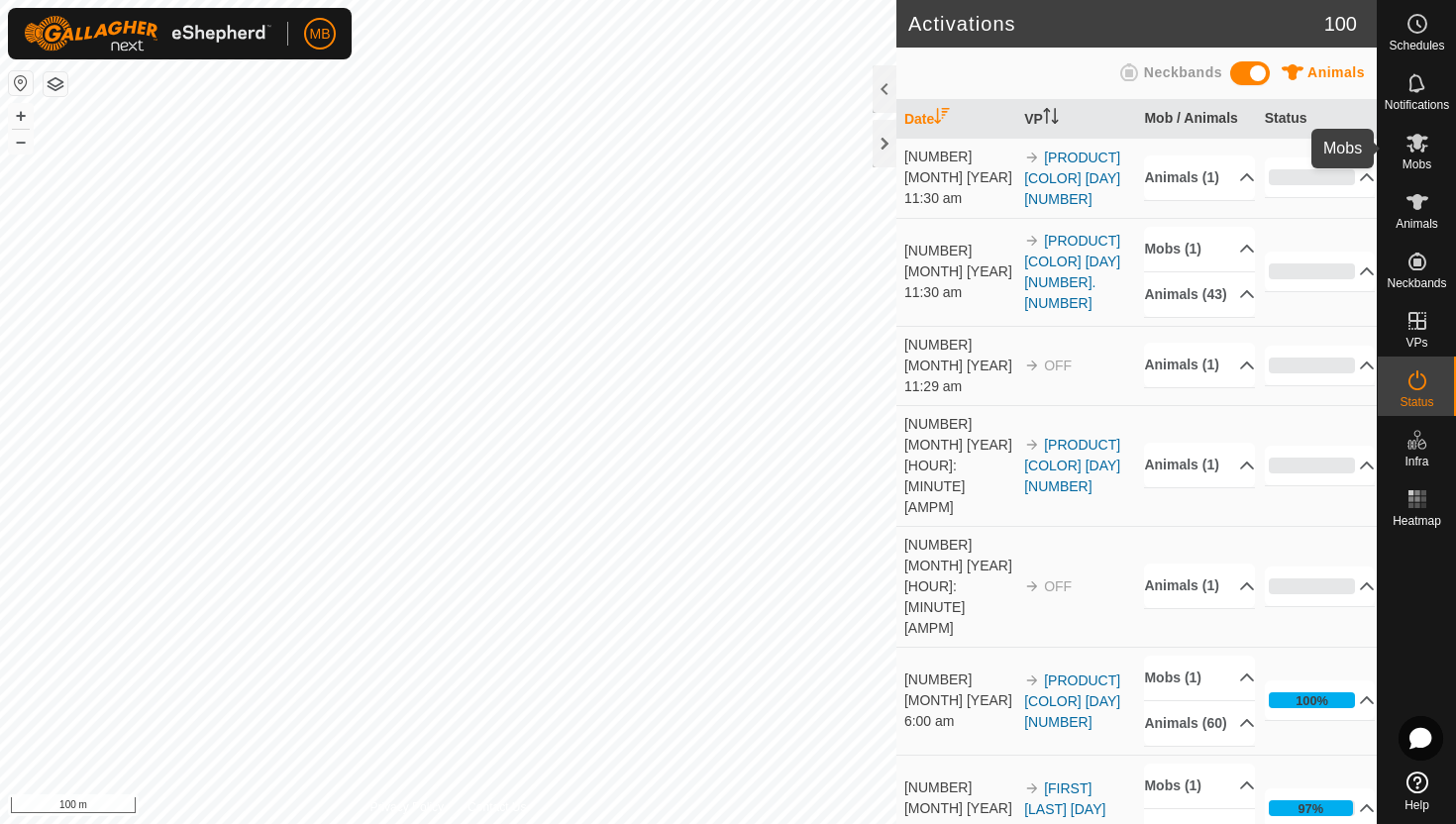 click 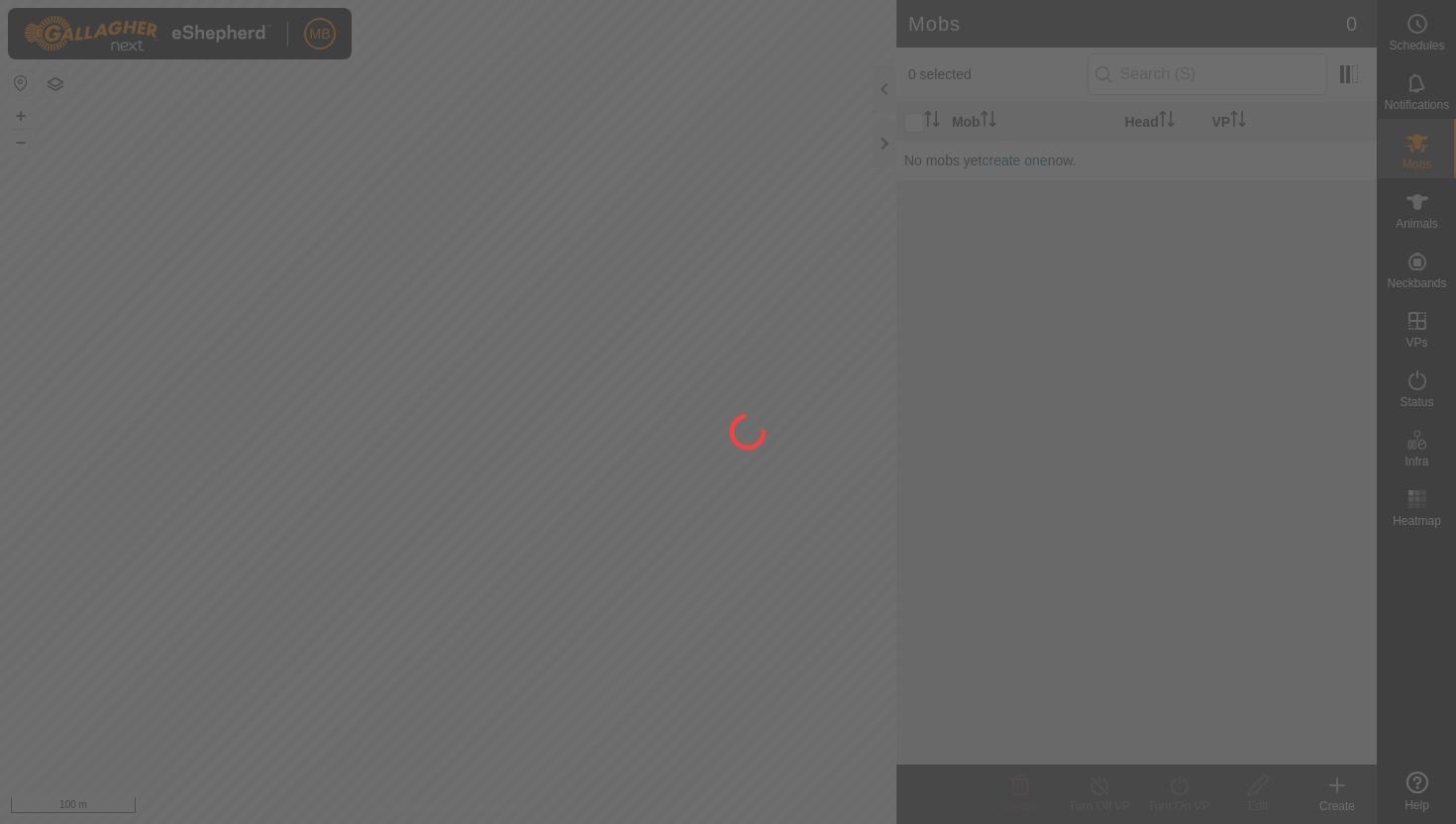 scroll, scrollTop: 0, scrollLeft: 0, axis: both 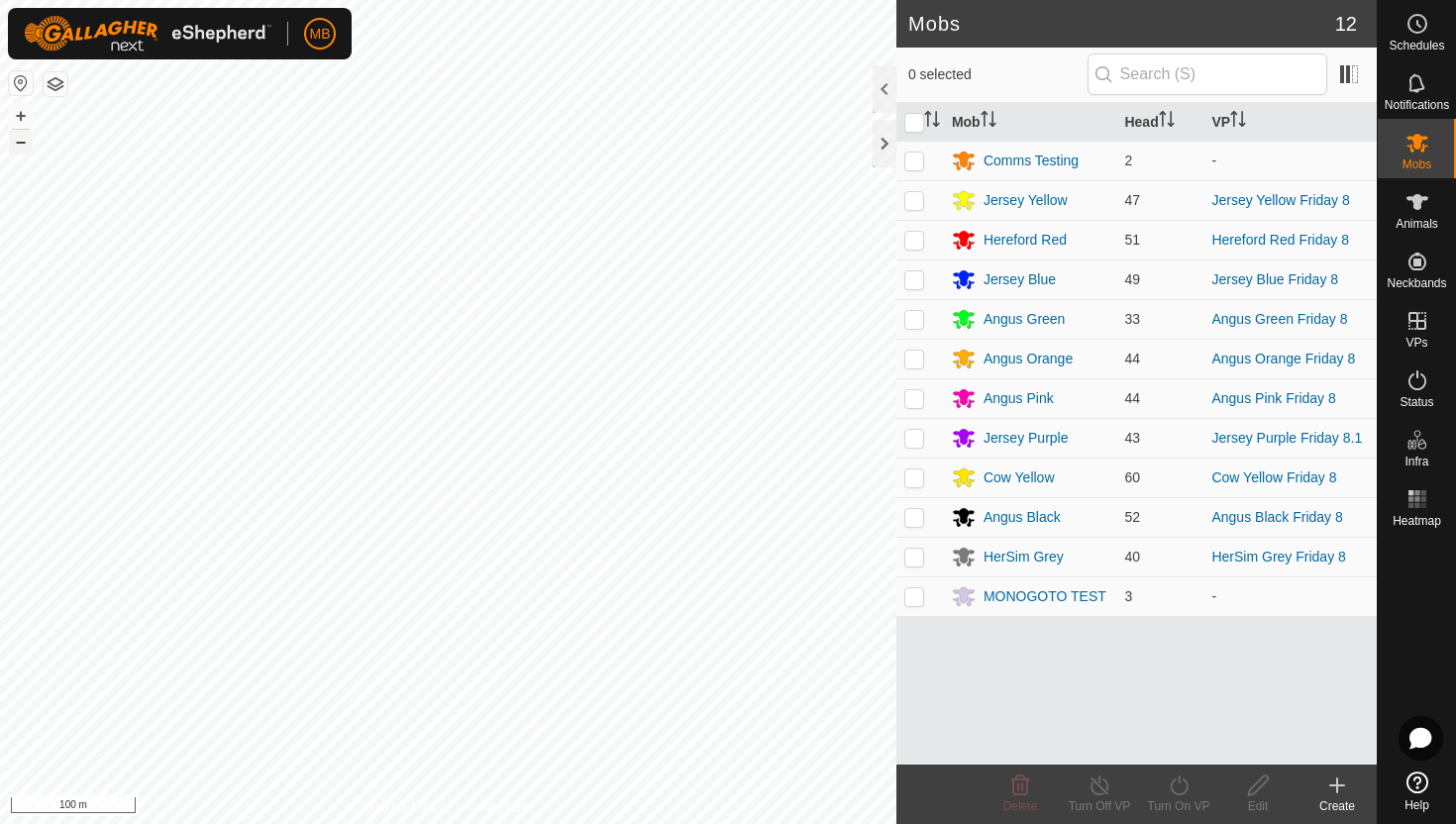 click on "–" at bounding box center (21, 142) 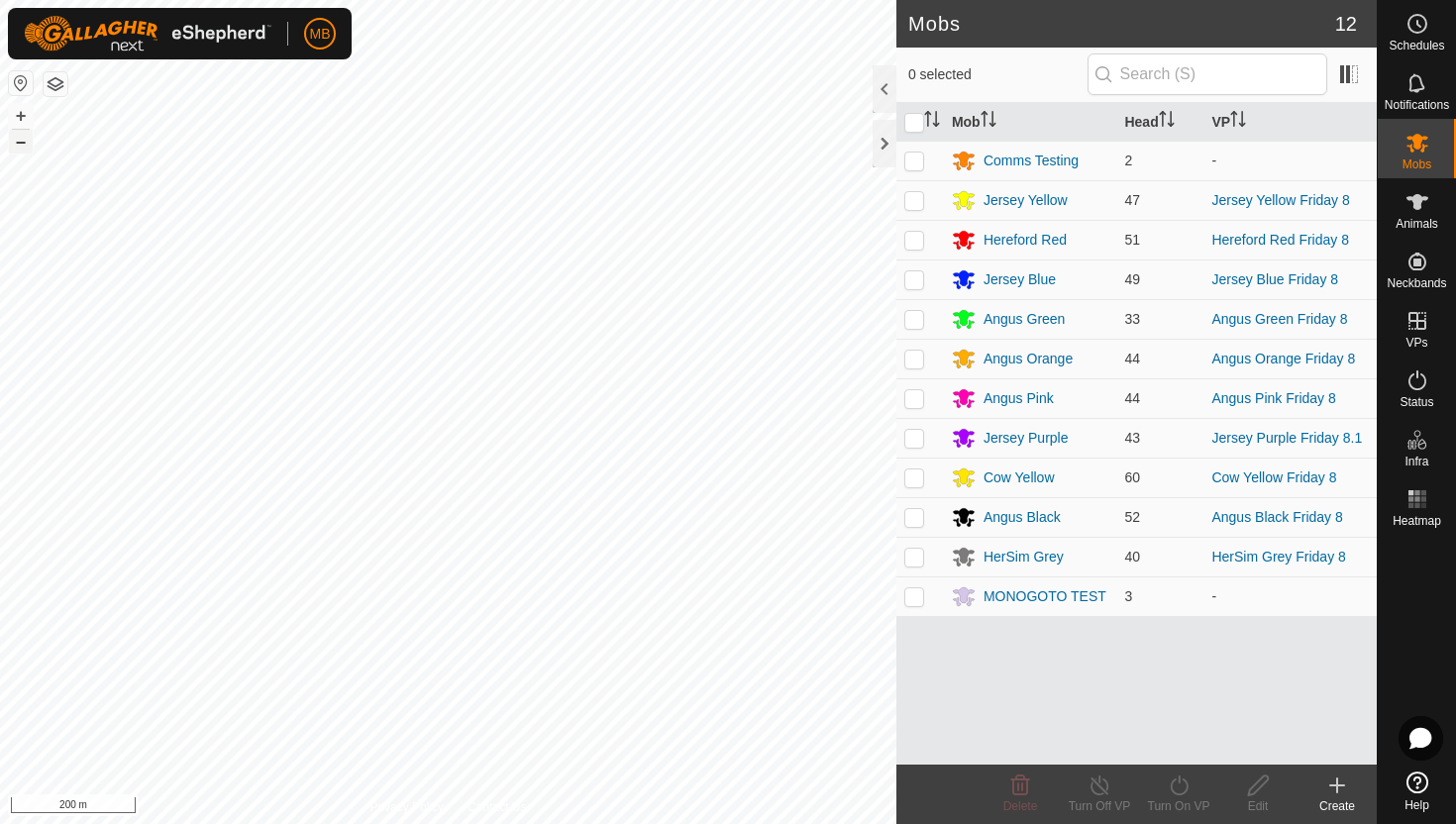 click on "–" at bounding box center [21, 142] 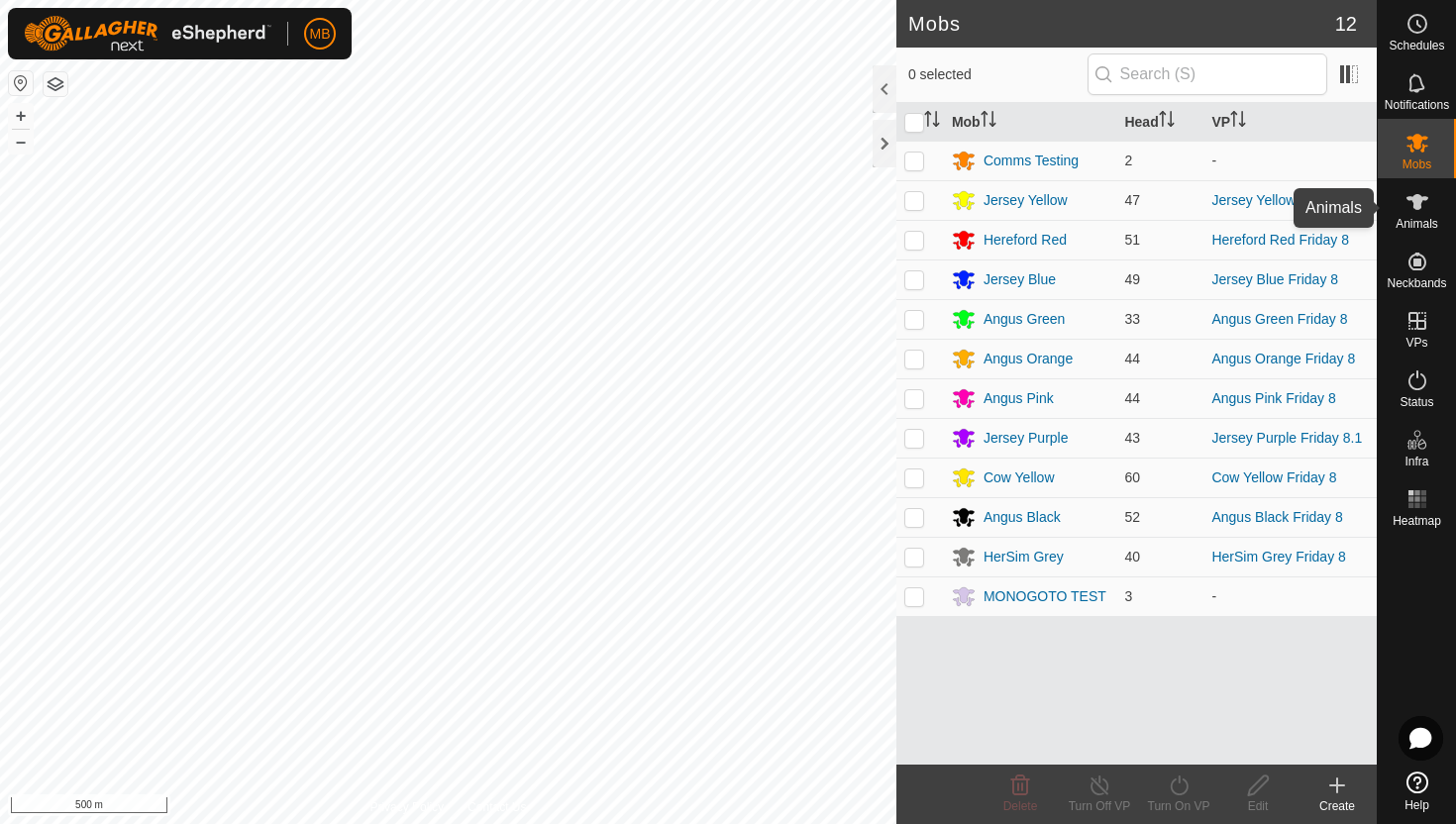 click 